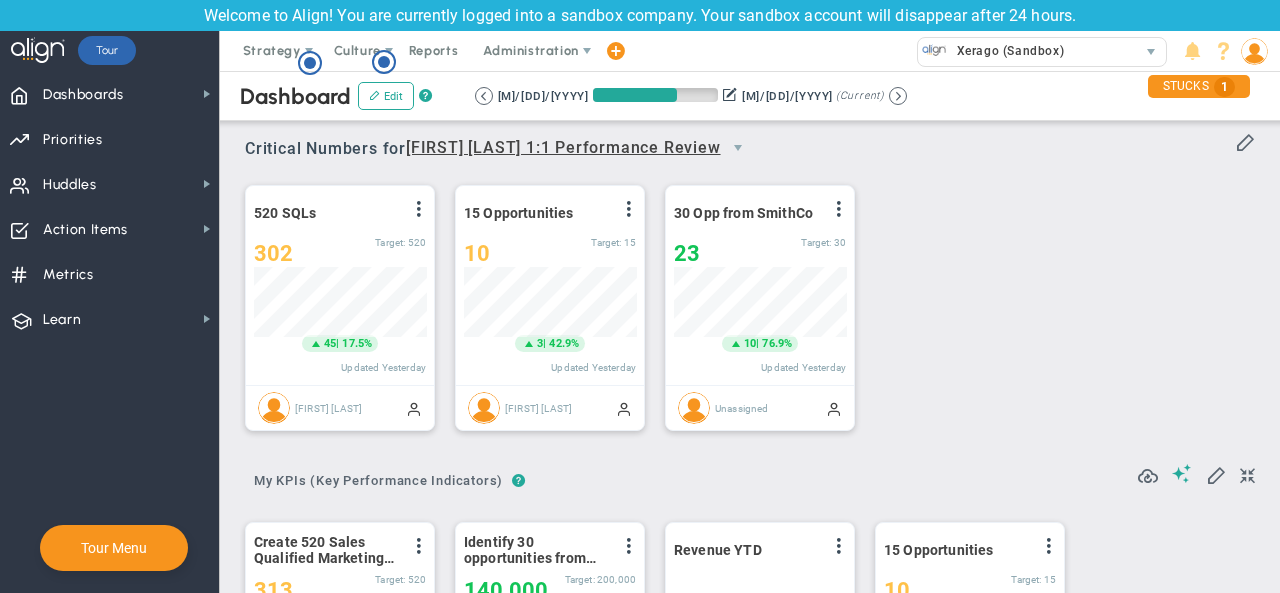 scroll, scrollTop: 0, scrollLeft: 0, axis: both 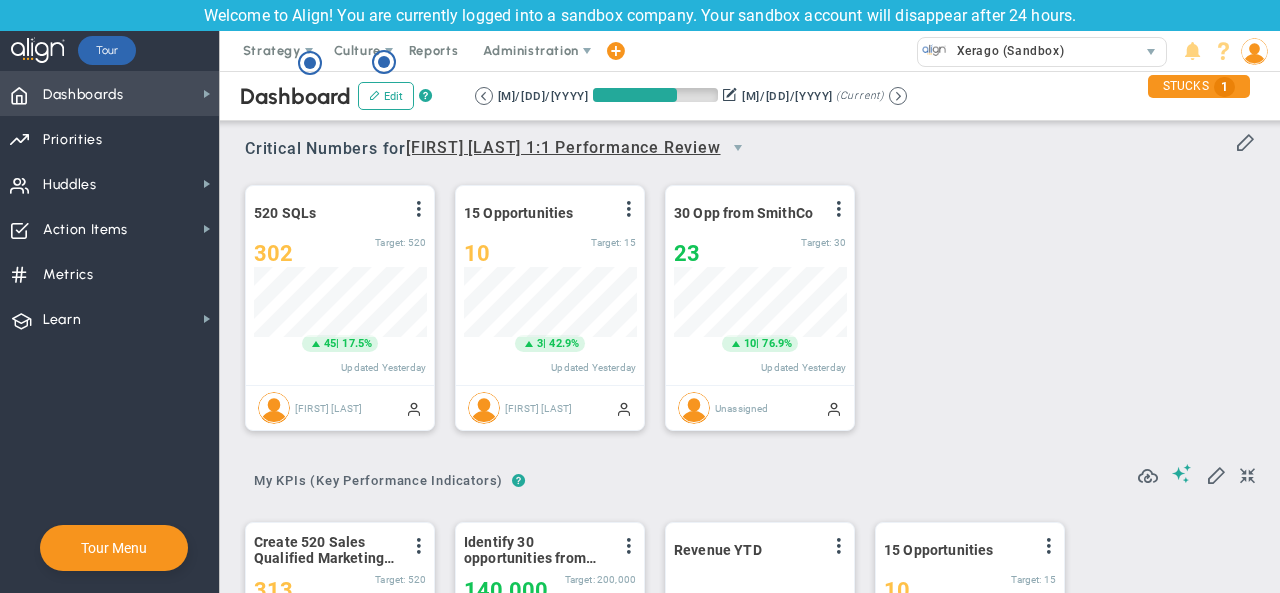 click on "Dashboards Dashboards" at bounding box center (109, 93) 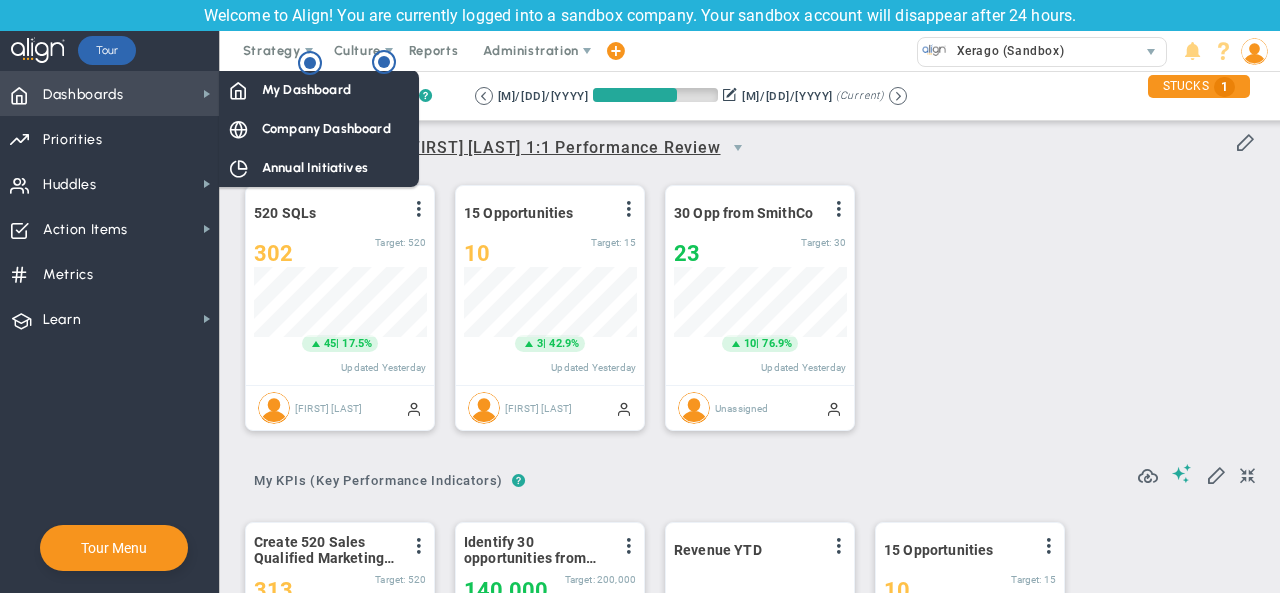 click on "Dashboards Dashboards" at bounding box center [109, 93] 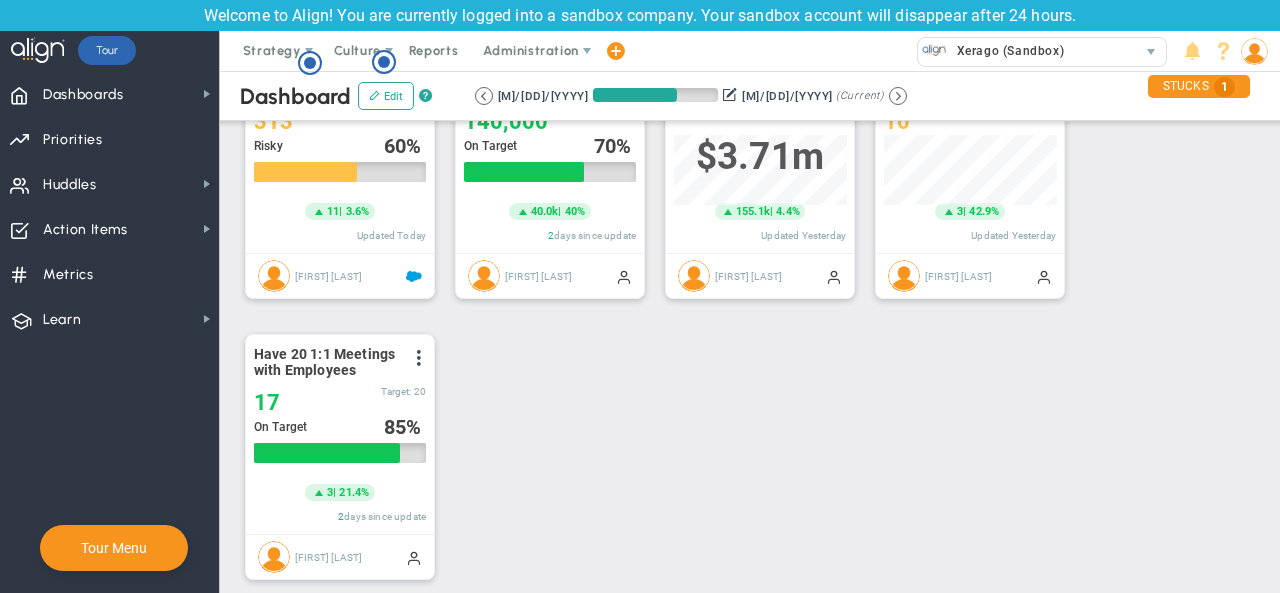 scroll, scrollTop: 0, scrollLeft: 0, axis: both 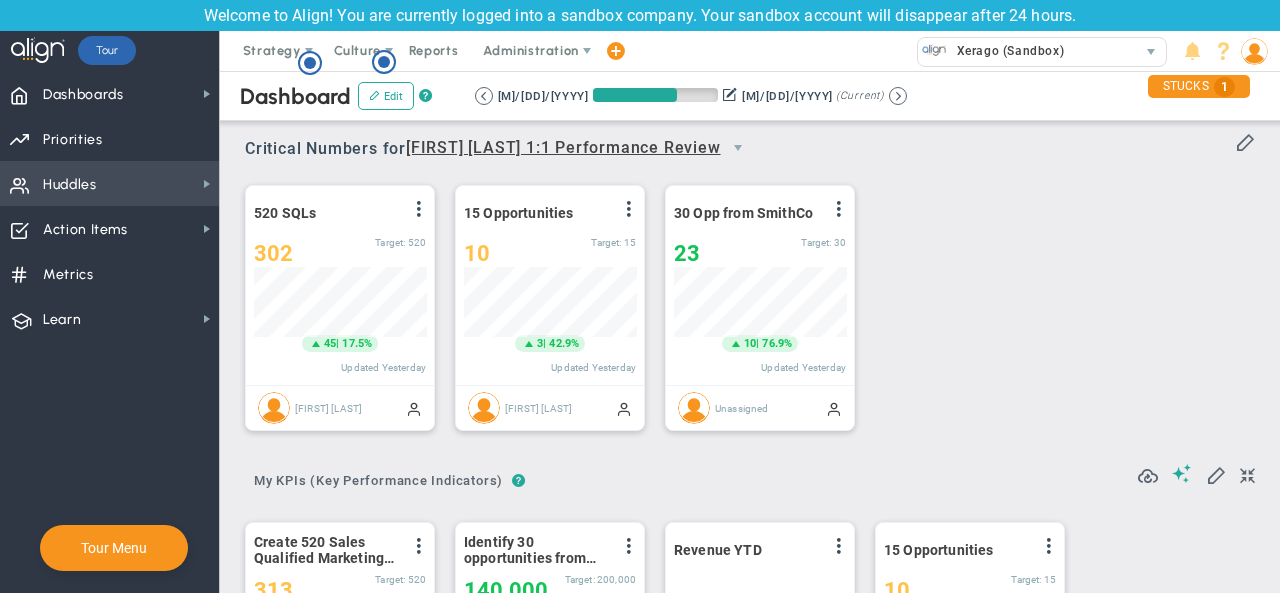 click on "Huddles Huddles" at bounding box center [109, 183] 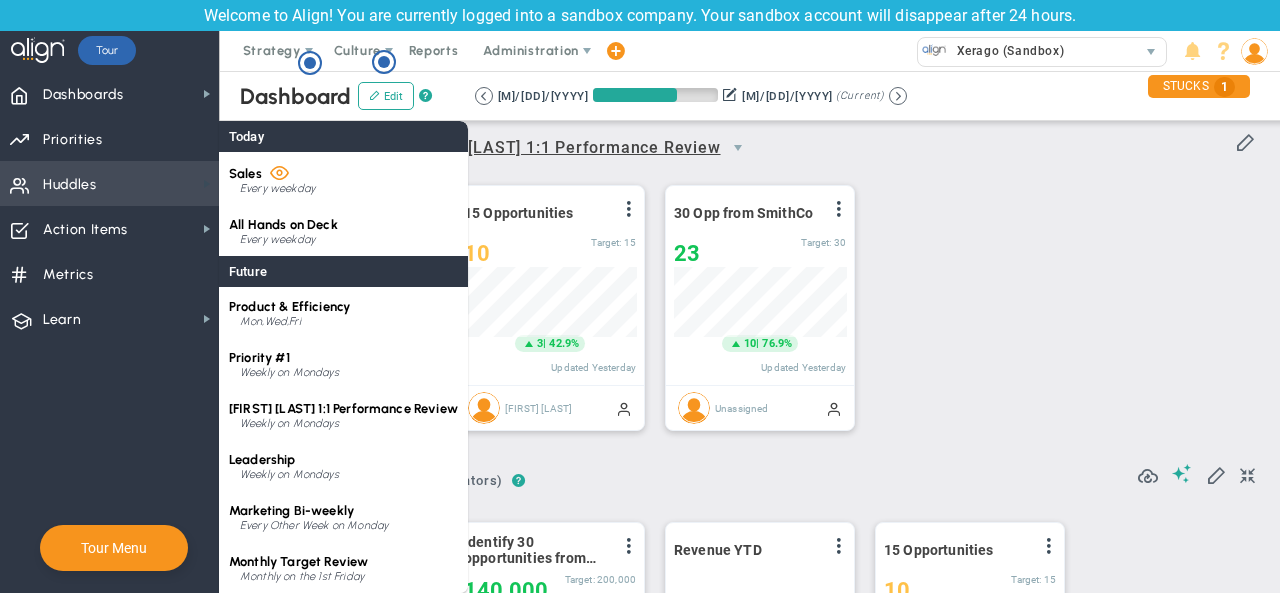 click at bounding box center [207, 184] 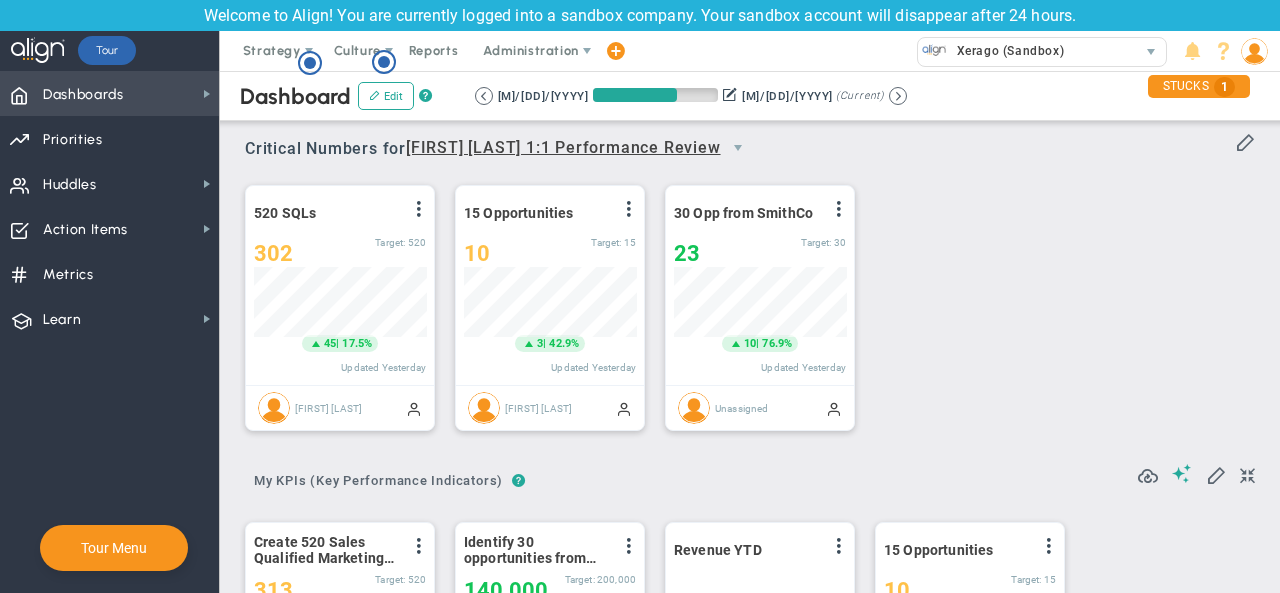 click on "Dashboards Dashboards" at bounding box center [109, 93] 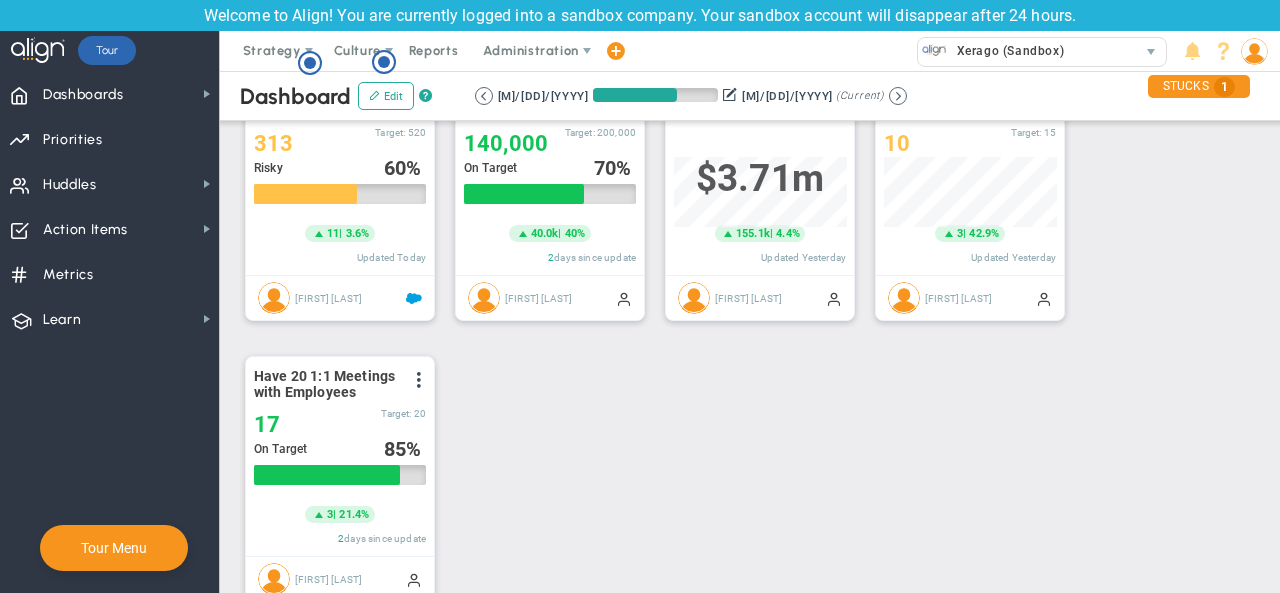 scroll, scrollTop: 0, scrollLeft: 0, axis: both 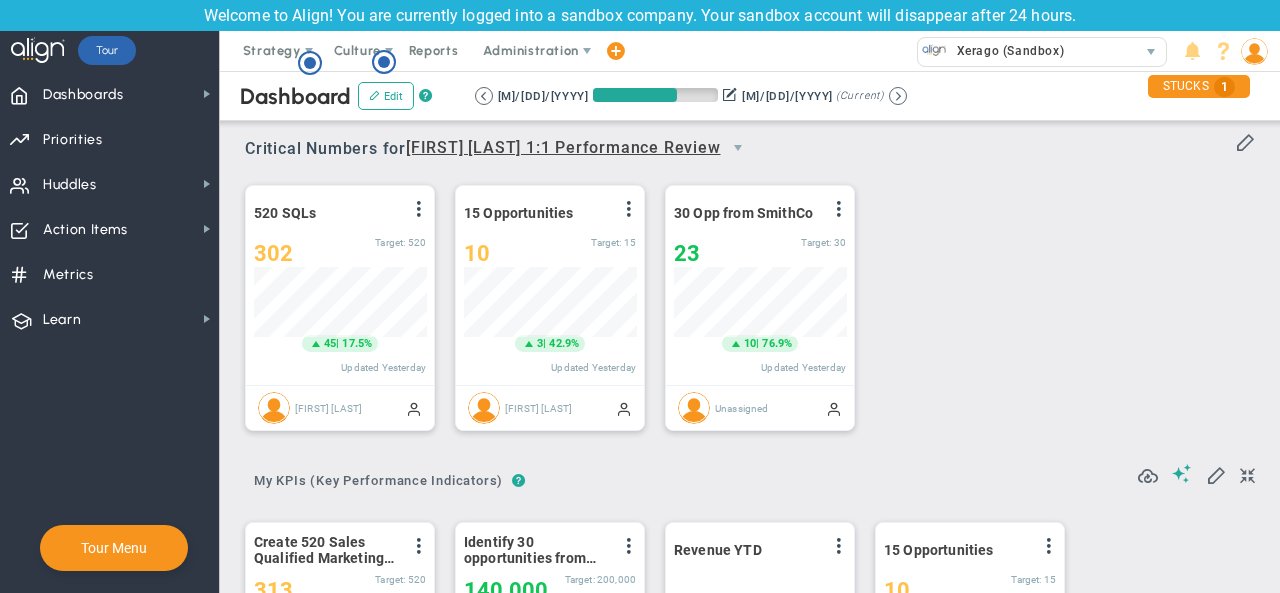 click on "[FIRST] [LAST] 1:1 Performance Review" at bounding box center (563, 148) 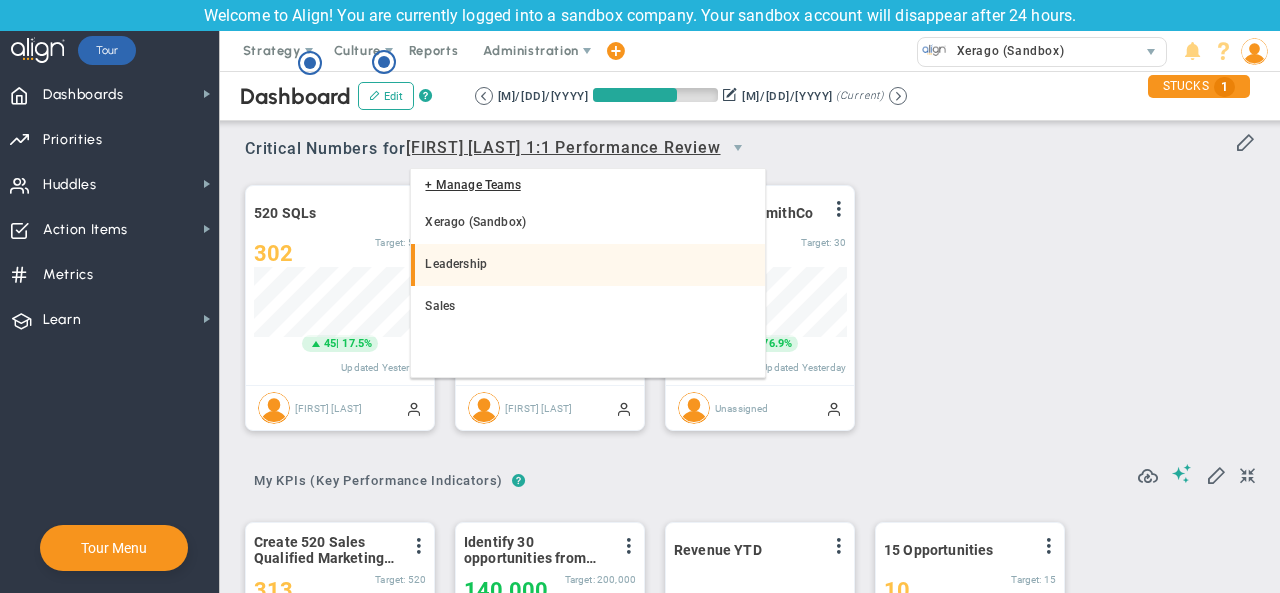 click on "Leadership" at bounding box center (588, 265) 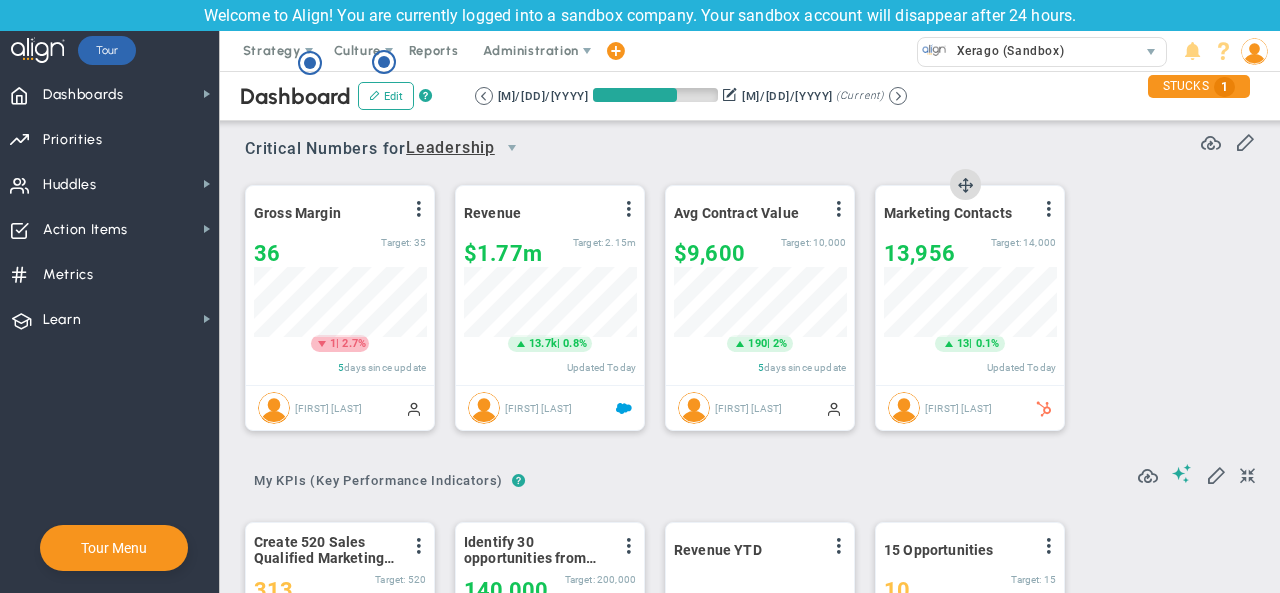 scroll, scrollTop: 999930, scrollLeft: 999827, axis: both 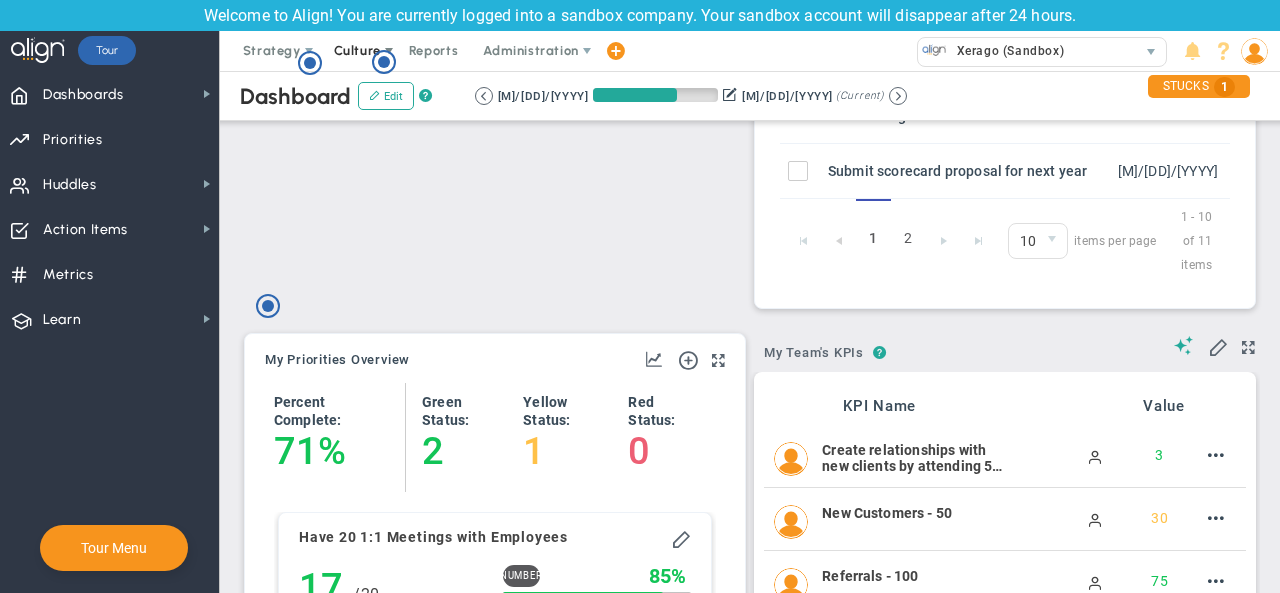 click on "Culture" at bounding box center (357, 50) 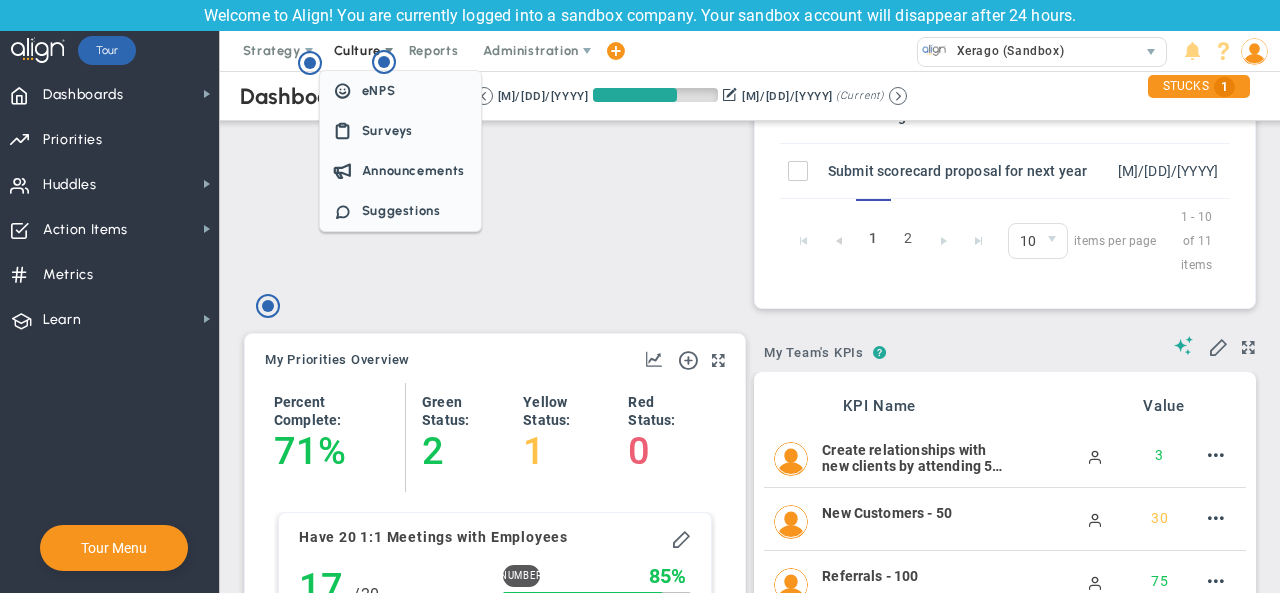 click on "Culture" at bounding box center (357, 50) 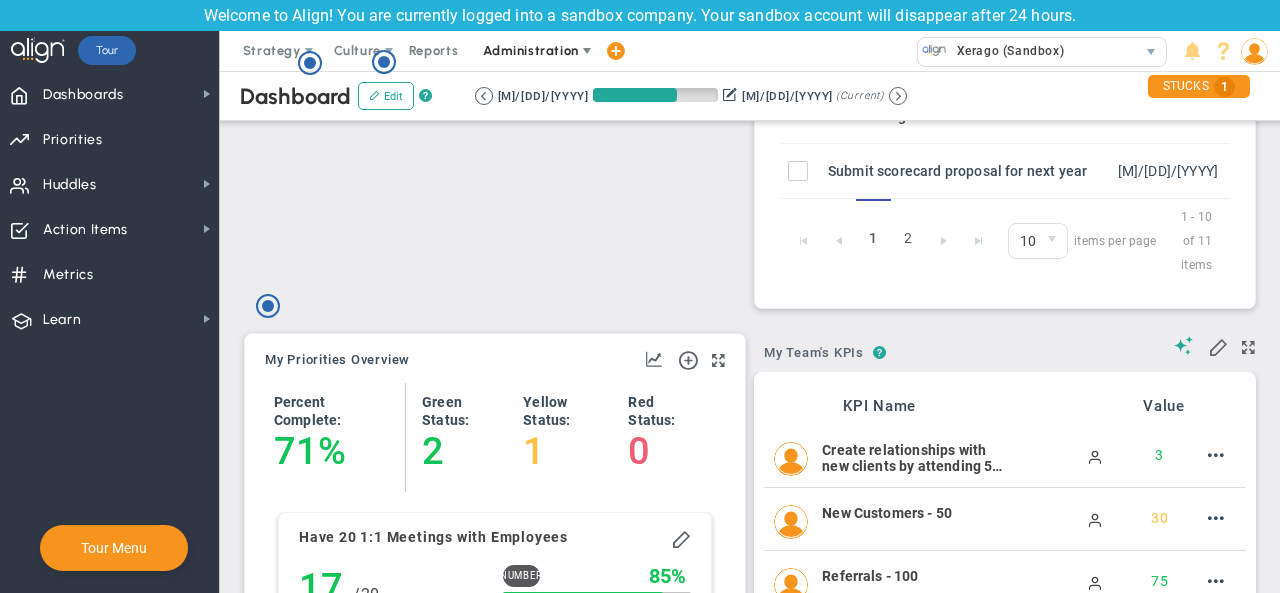 click on "Administration" at bounding box center (530, 50) 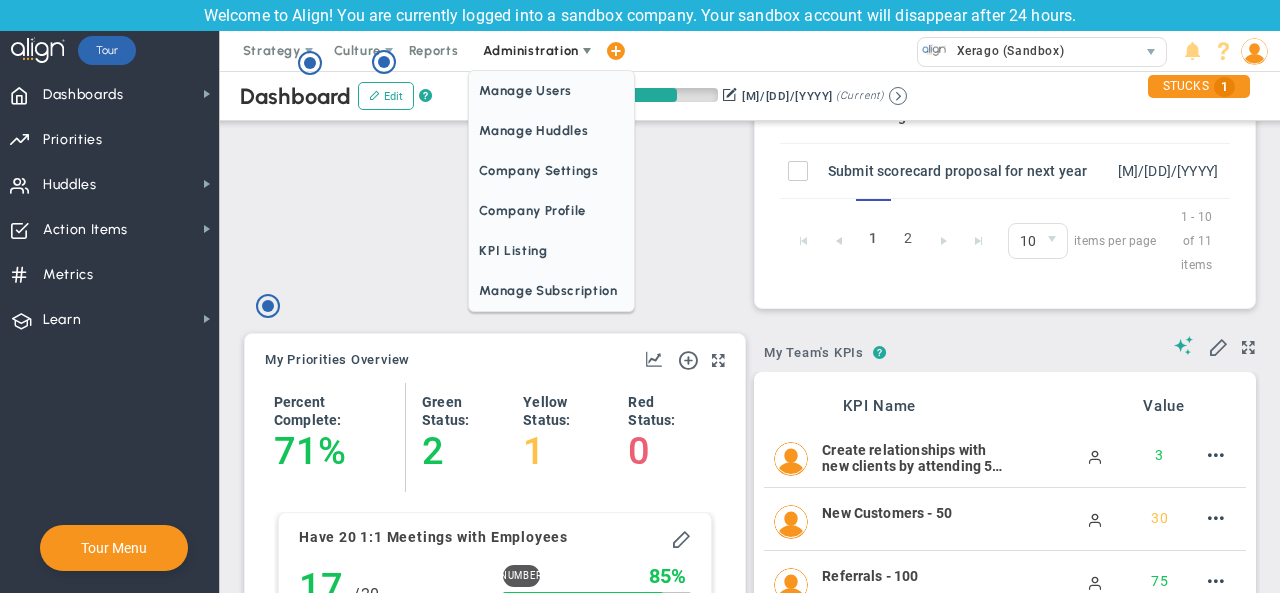 click on "Administration" at bounding box center (530, 50) 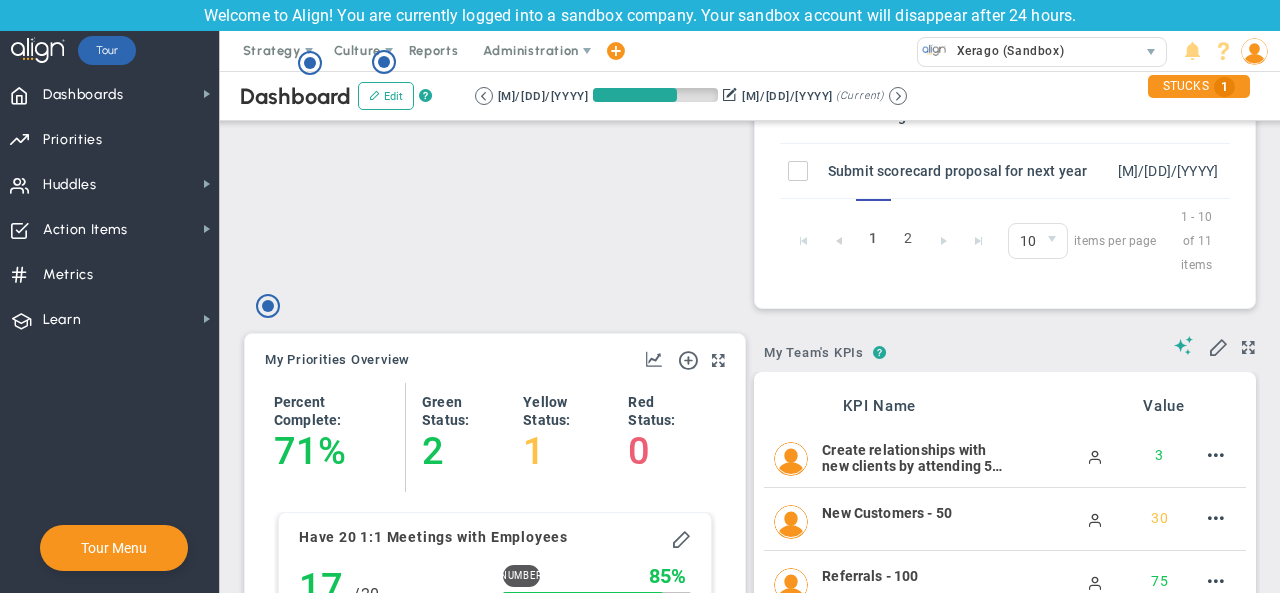 click on "Your team doesn't have any Critical Numbers entered for this period. Critical Numbers are the most important metrics for the company's success. 1" at bounding box center [750, -346] 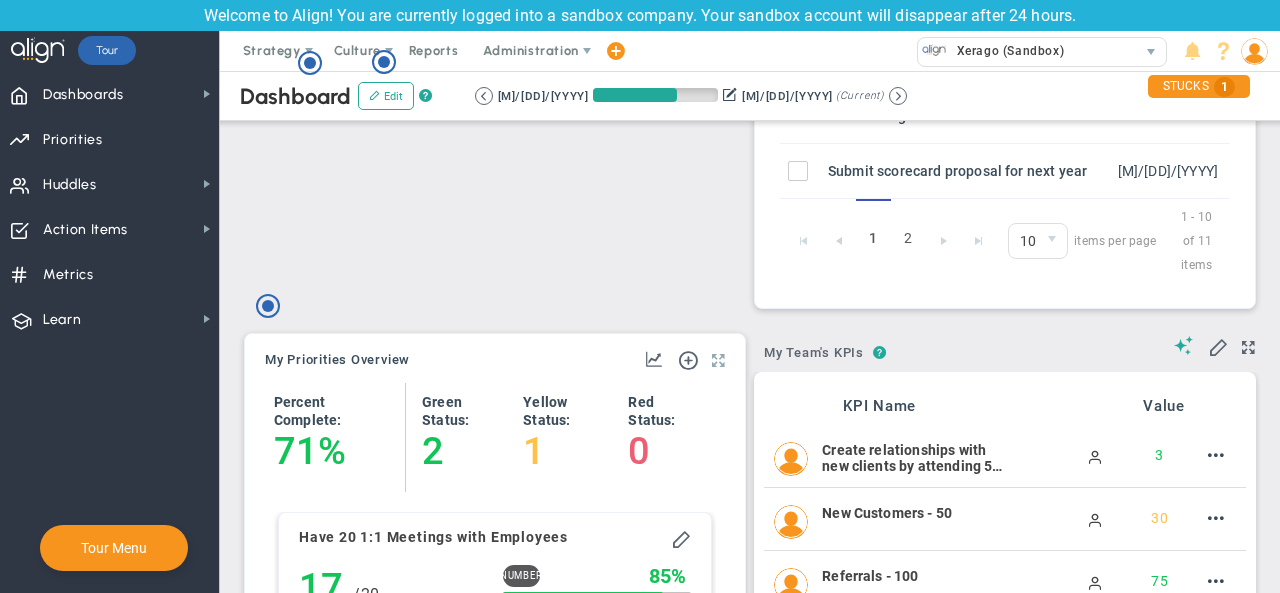 click at bounding box center (718, 361) 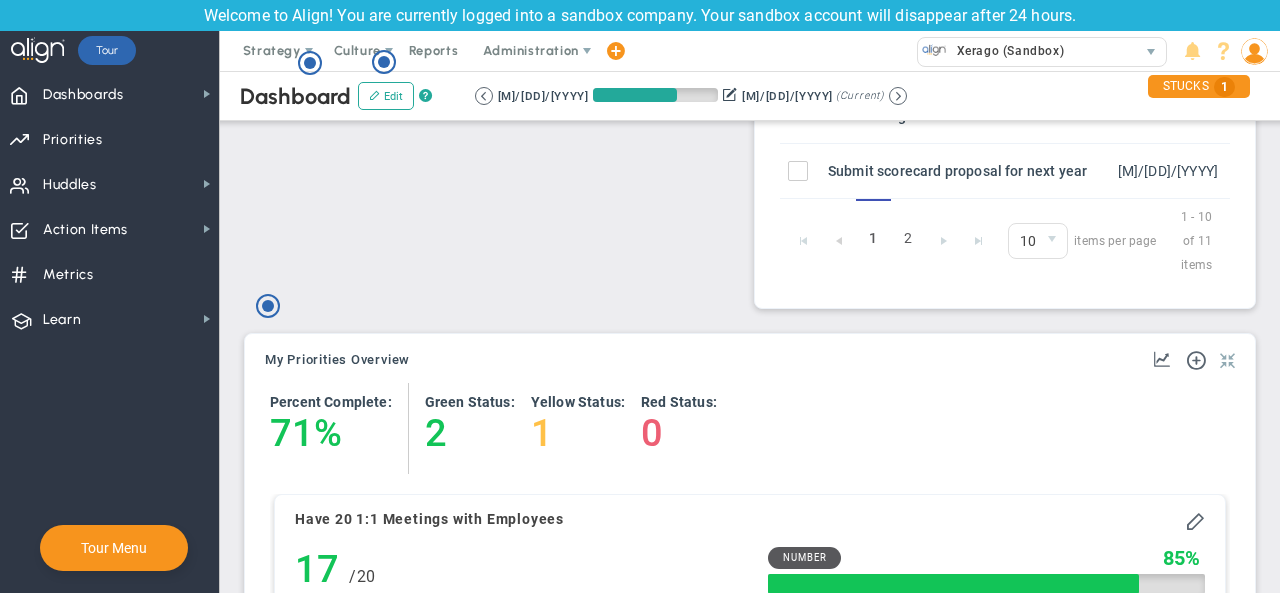 click at bounding box center (1227, 361) 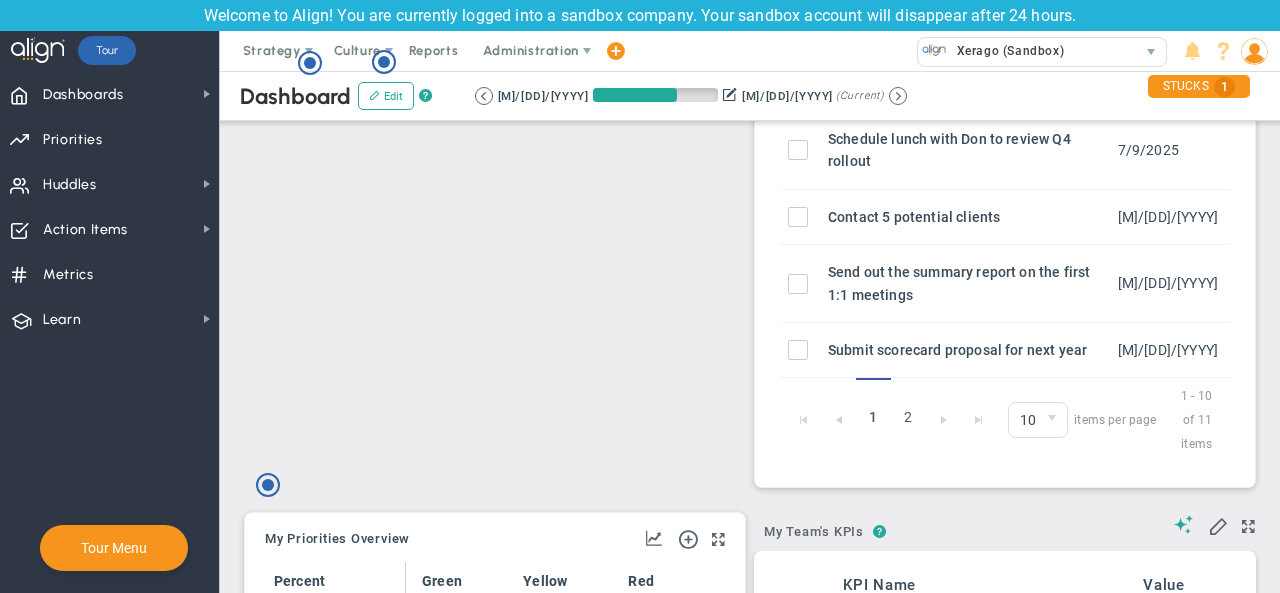 scroll, scrollTop: 1579, scrollLeft: 0, axis: vertical 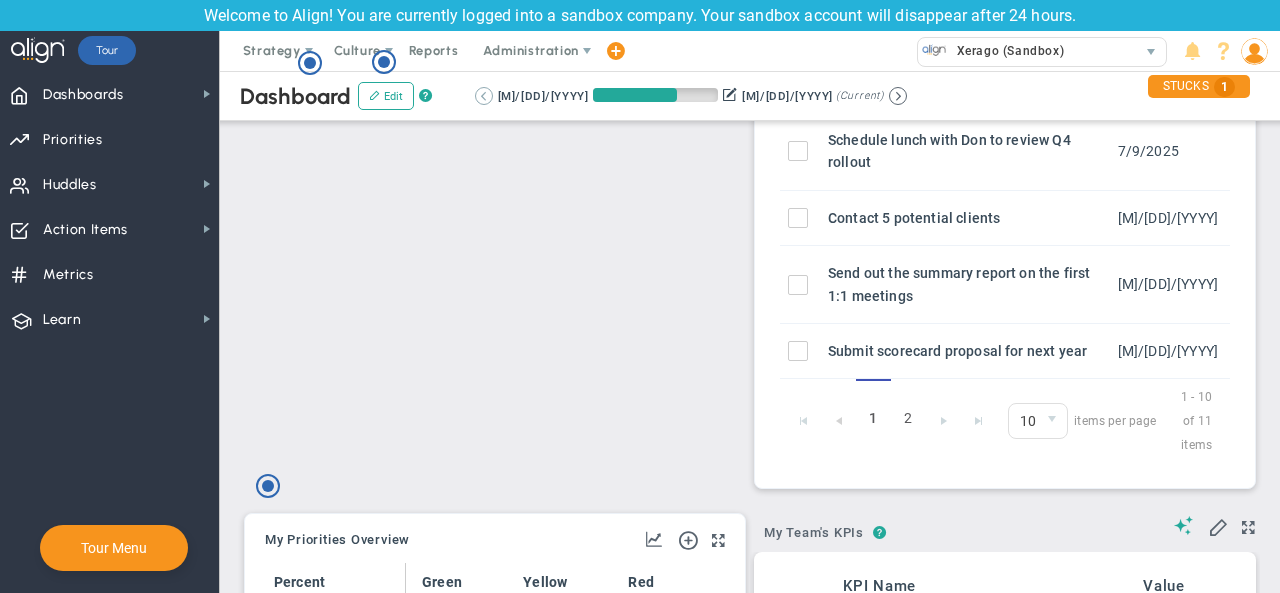 click at bounding box center (484, 96) 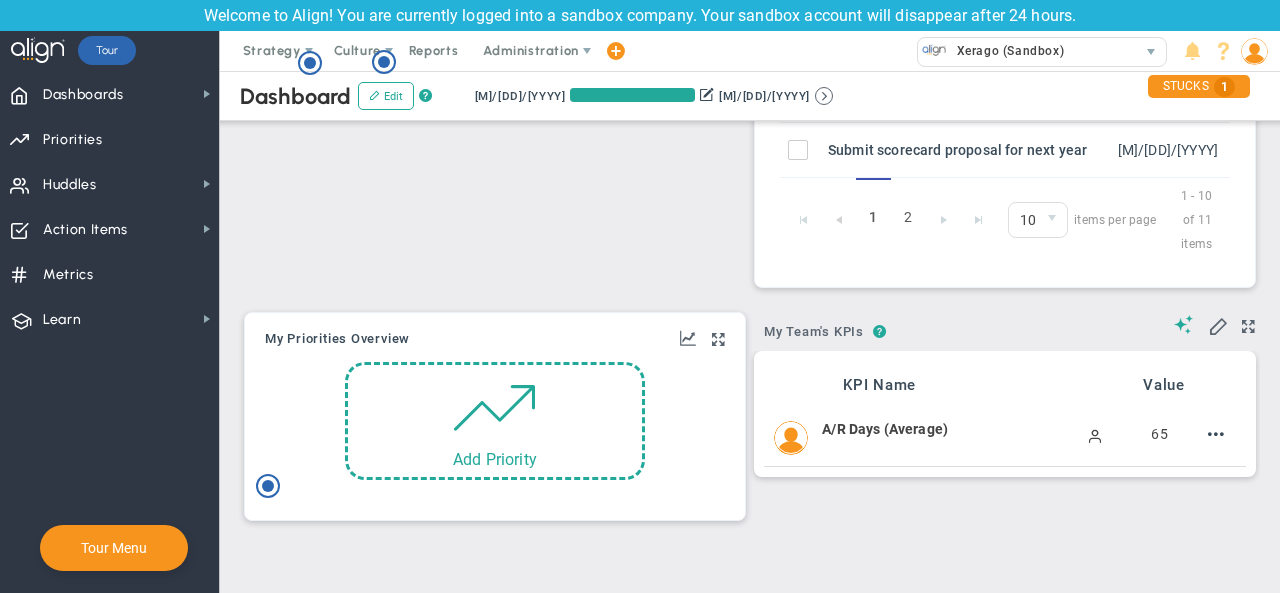 scroll, scrollTop: 1082, scrollLeft: 0, axis: vertical 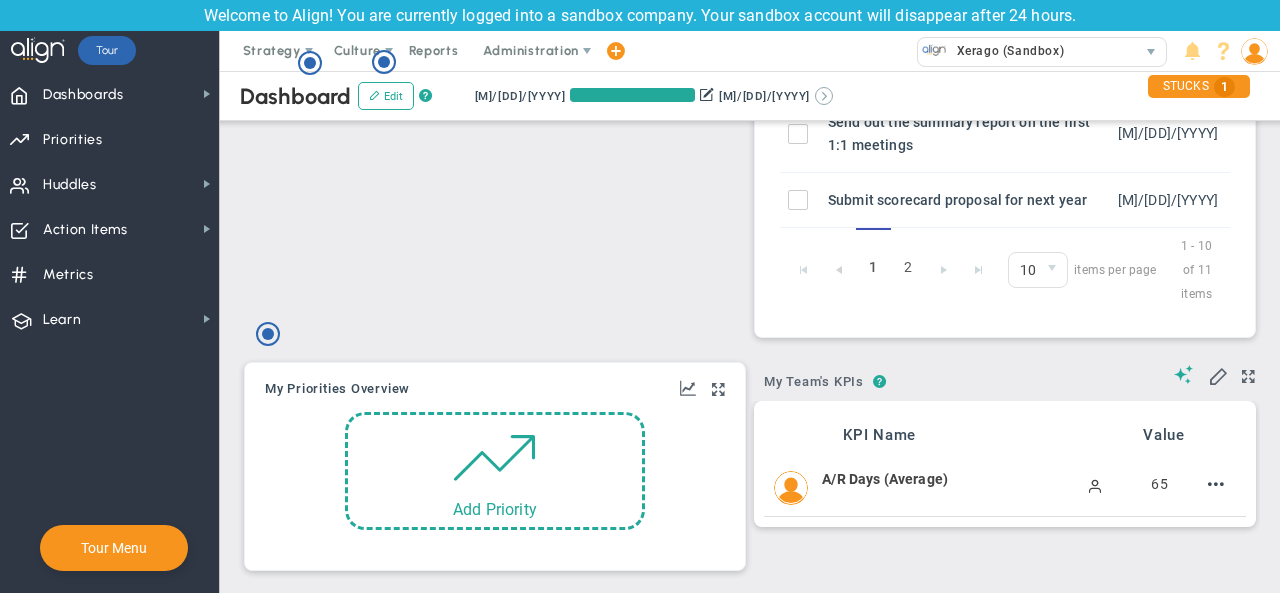 click at bounding box center [824, 96] 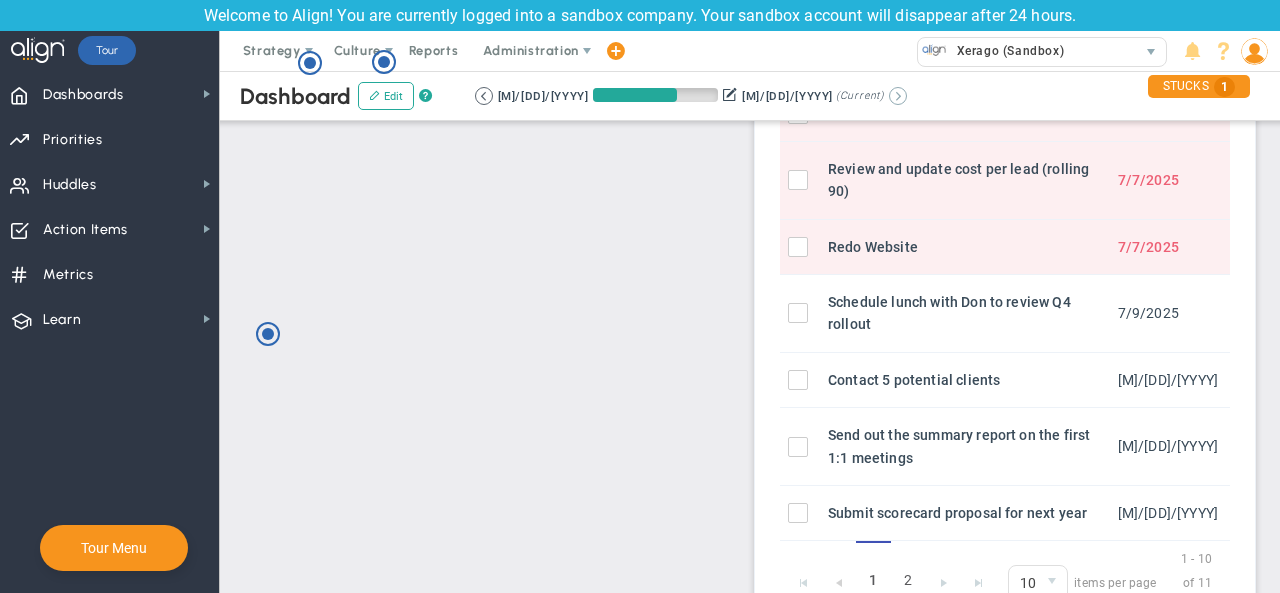 scroll, scrollTop: 1730, scrollLeft: 0, axis: vertical 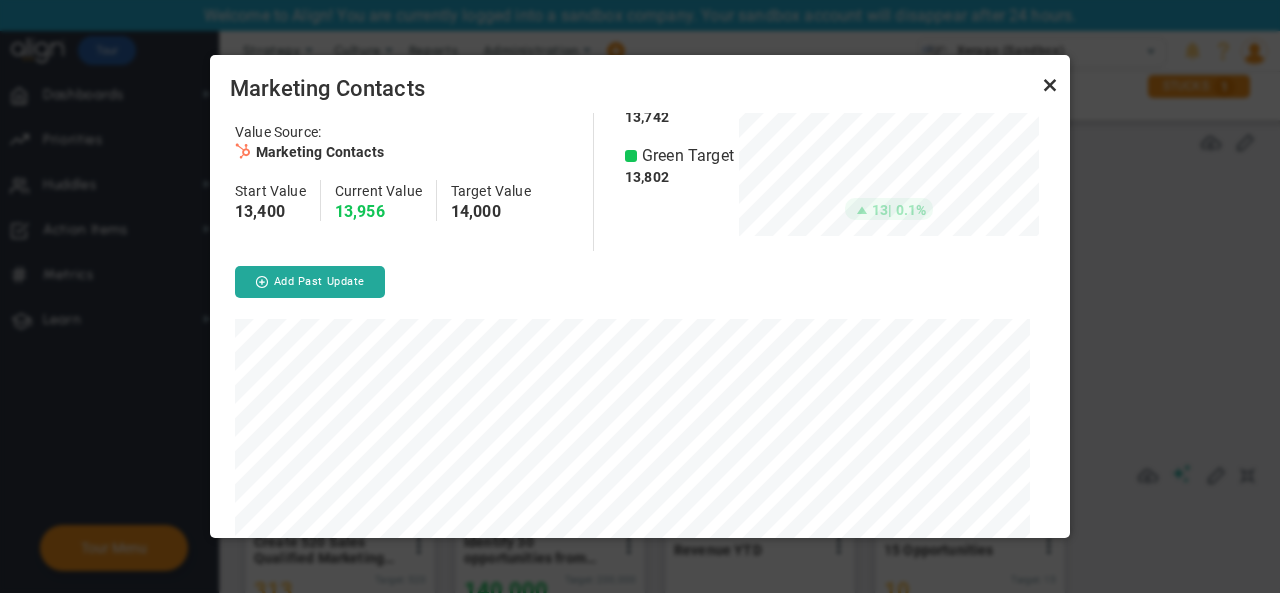 click at bounding box center (1050, 85) 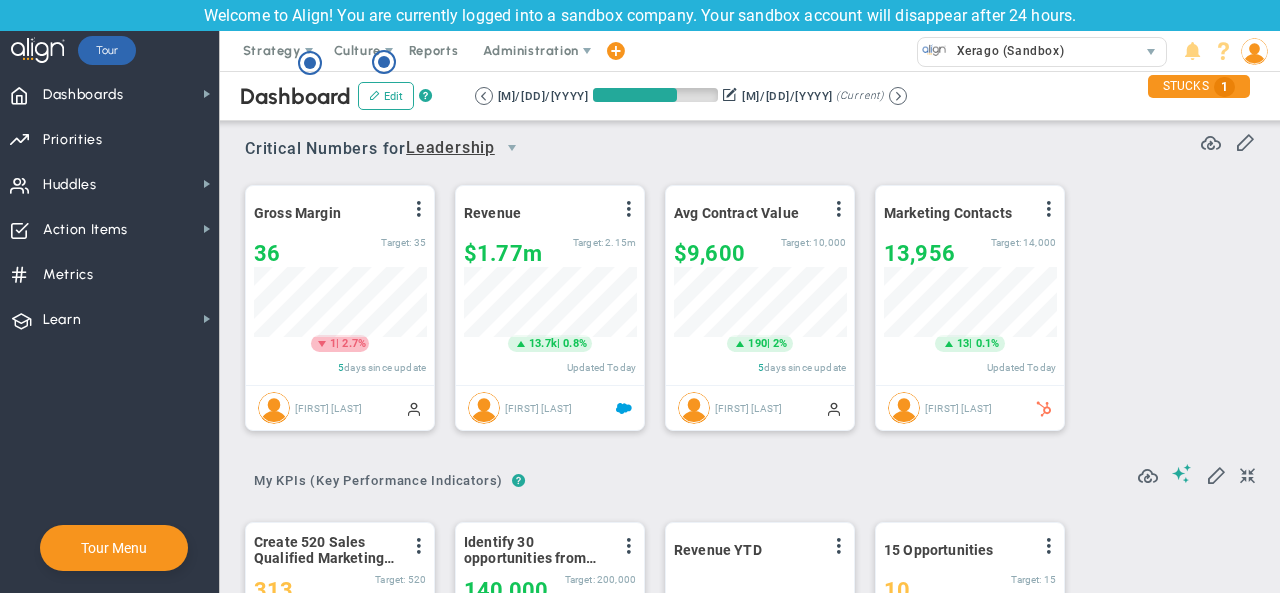 click on "Dashboard Edit ? Retrieving period... [M]/[DD]/[YYYY] [M]/[DD]/[YYYY] (Current)" at bounding box center (750, 96) 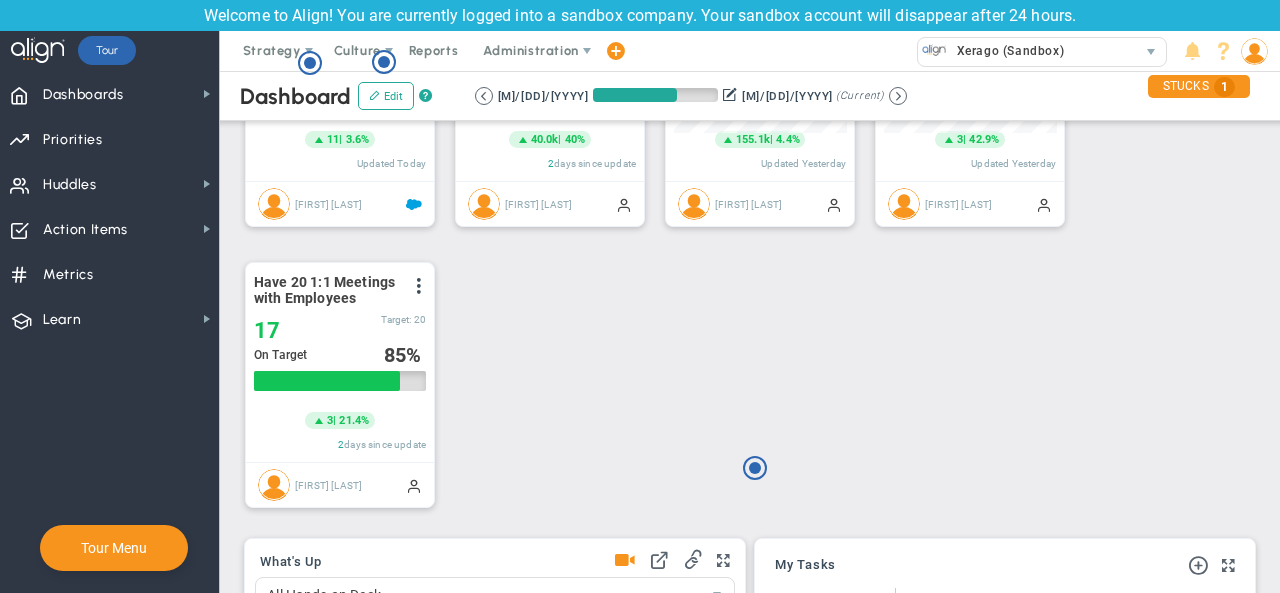 scroll, scrollTop: 354, scrollLeft: 0, axis: vertical 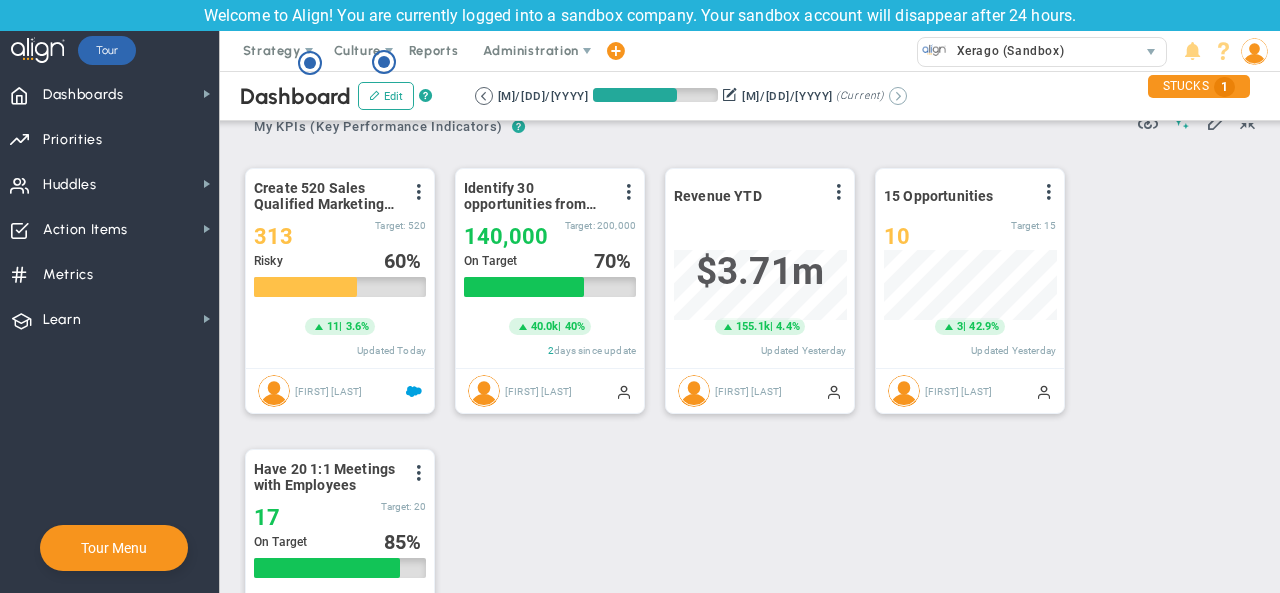 click at bounding box center (898, 96) 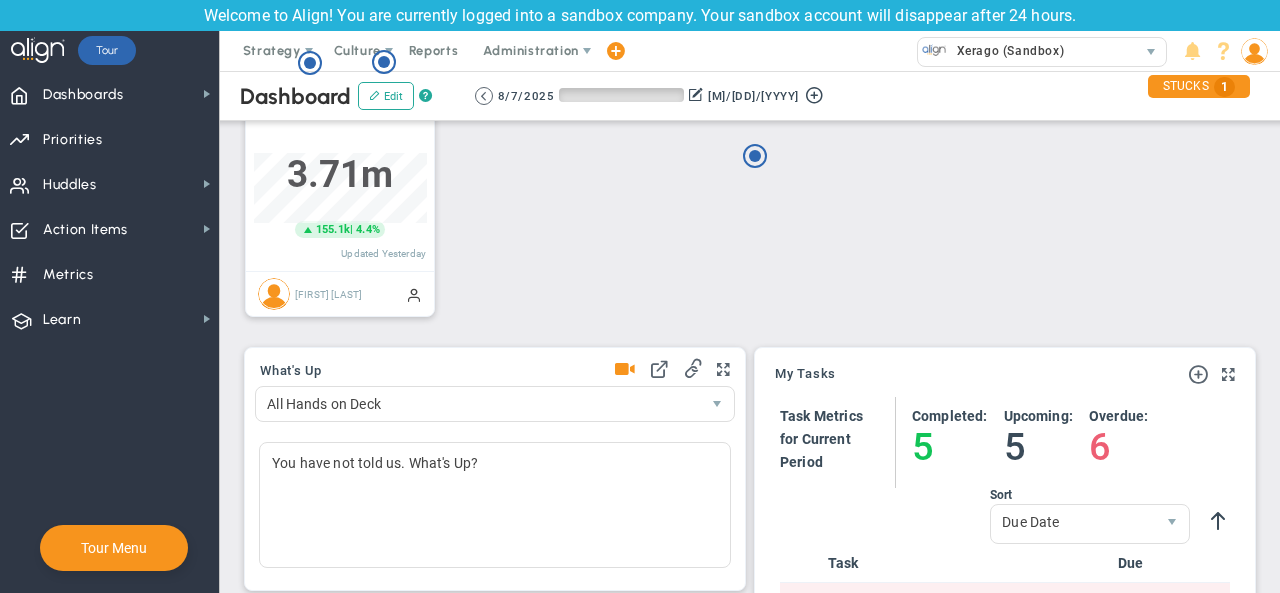 scroll, scrollTop: 602, scrollLeft: 0, axis: vertical 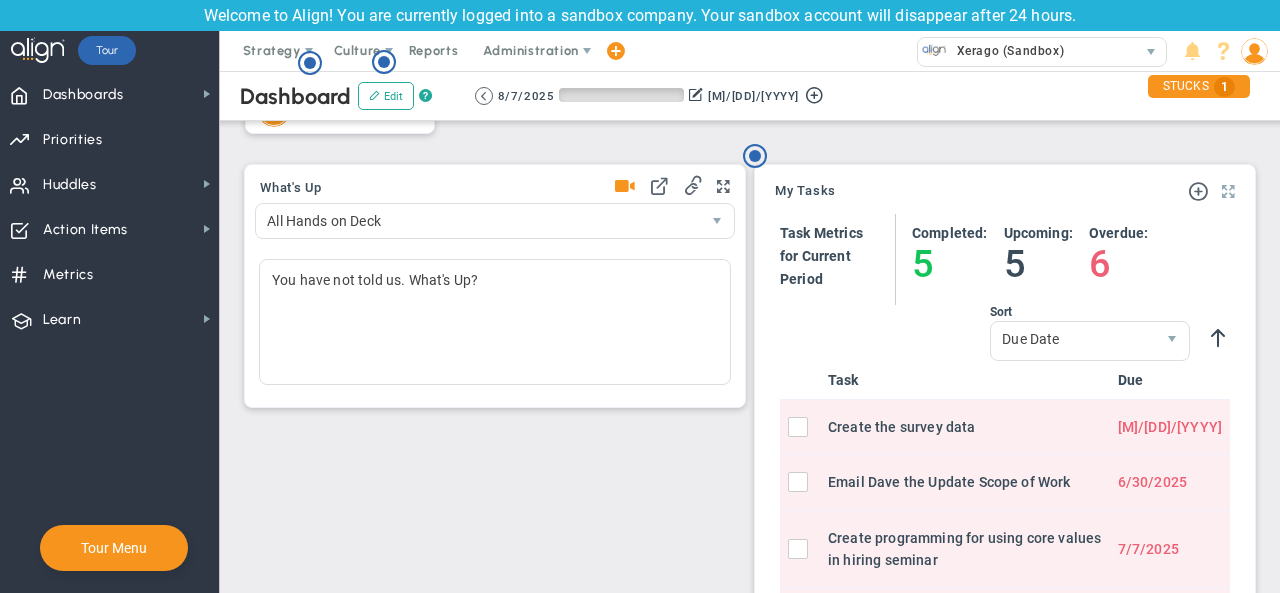 click at bounding box center [1228, 192] 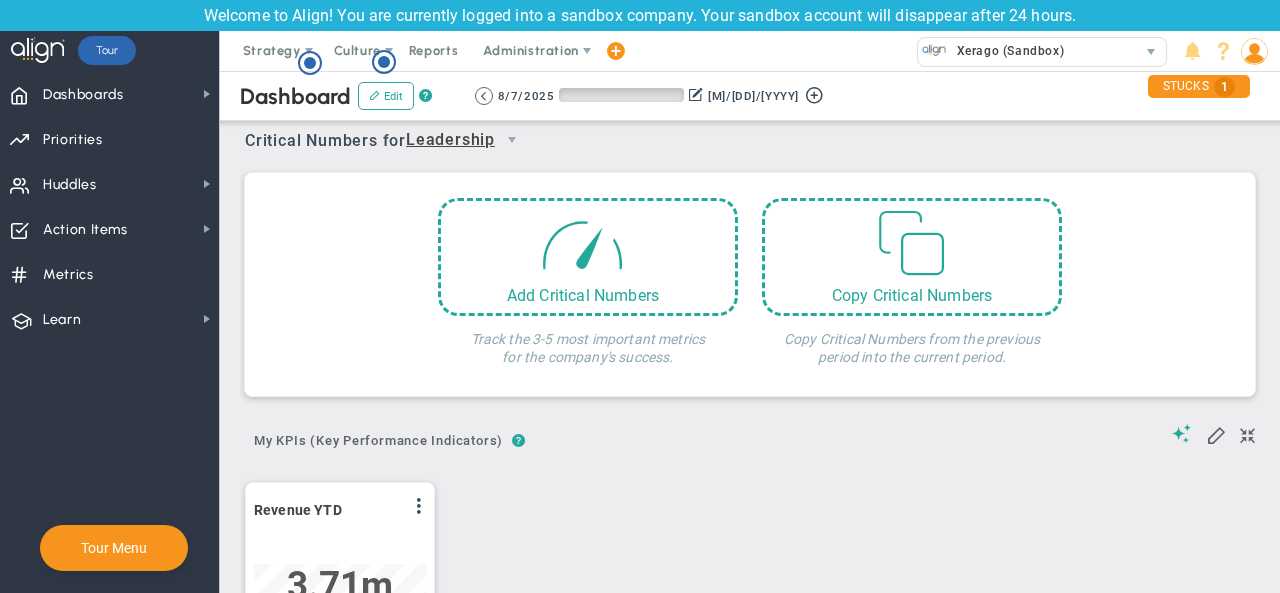 scroll, scrollTop: 0, scrollLeft: 0, axis: both 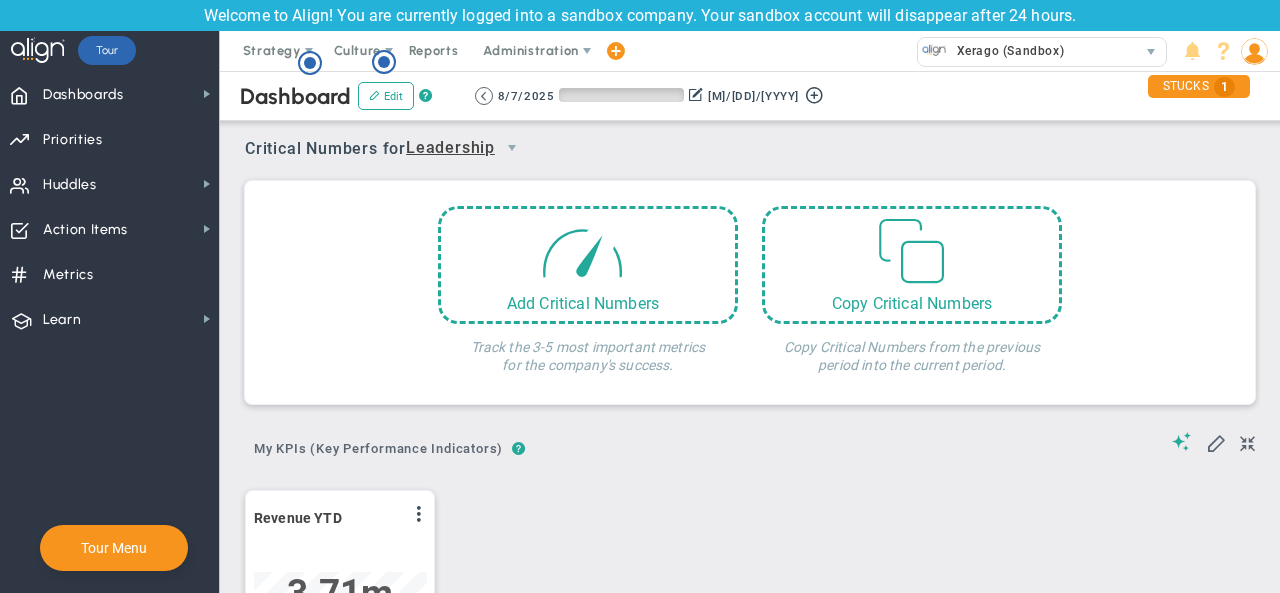 drag, startPoint x: 518, startPoint y: 143, endPoint x: 503, endPoint y: 147, distance: 15.524175 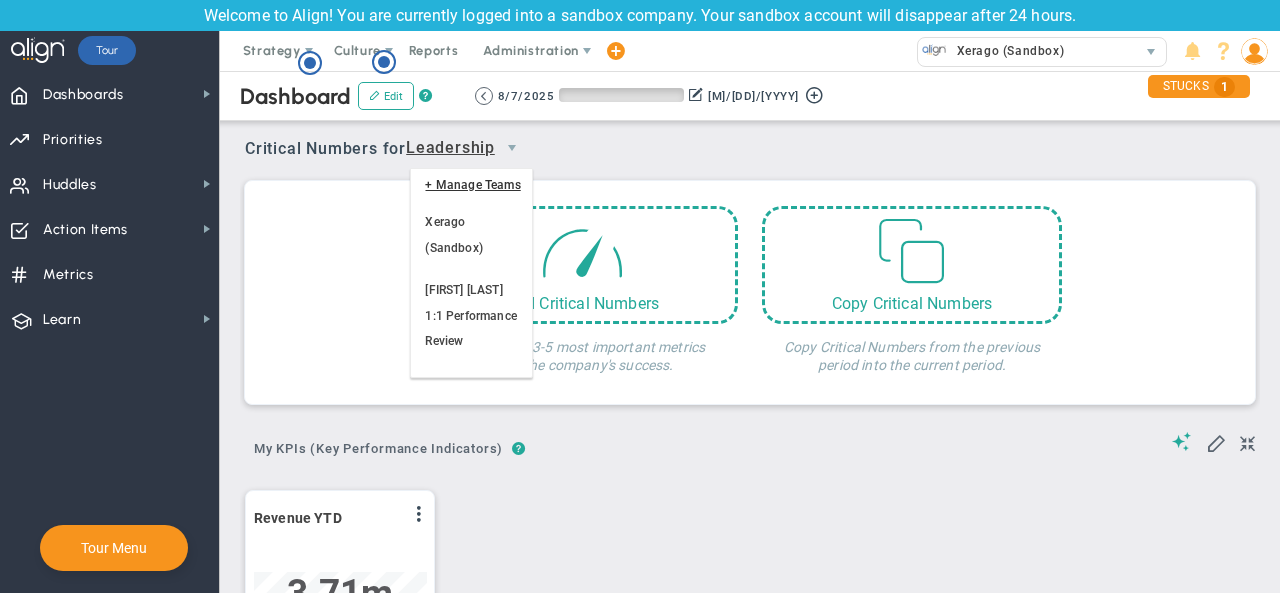 click at bounding box center (512, 148) 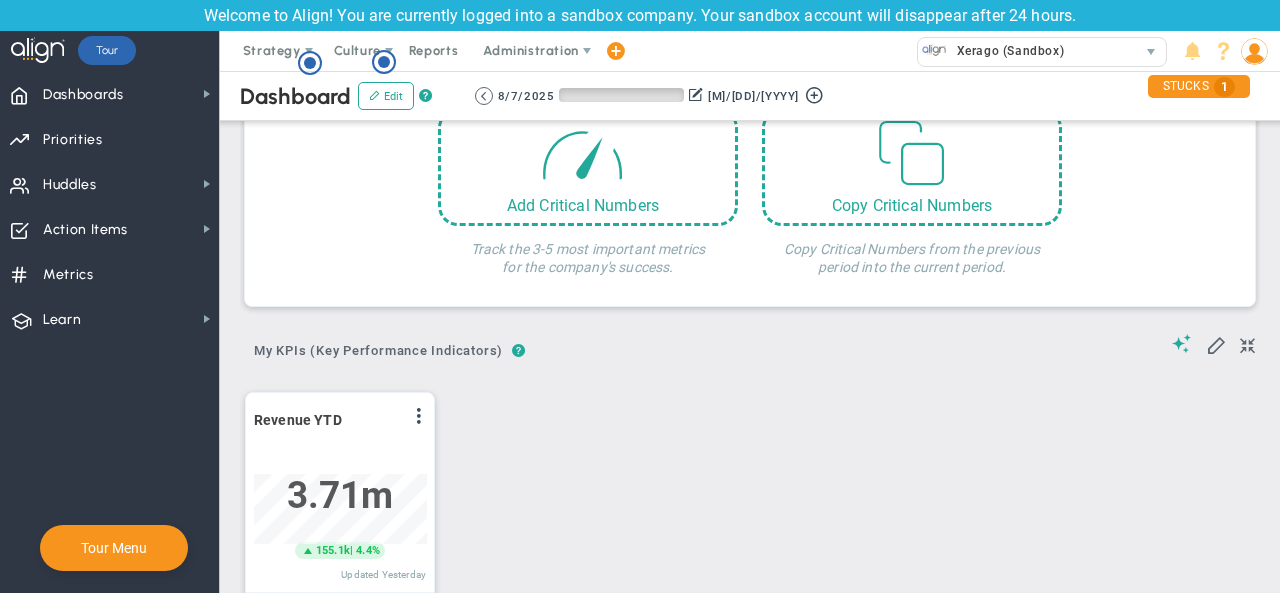 scroll, scrollTop: 0, scrollLeft: 0, axis: both 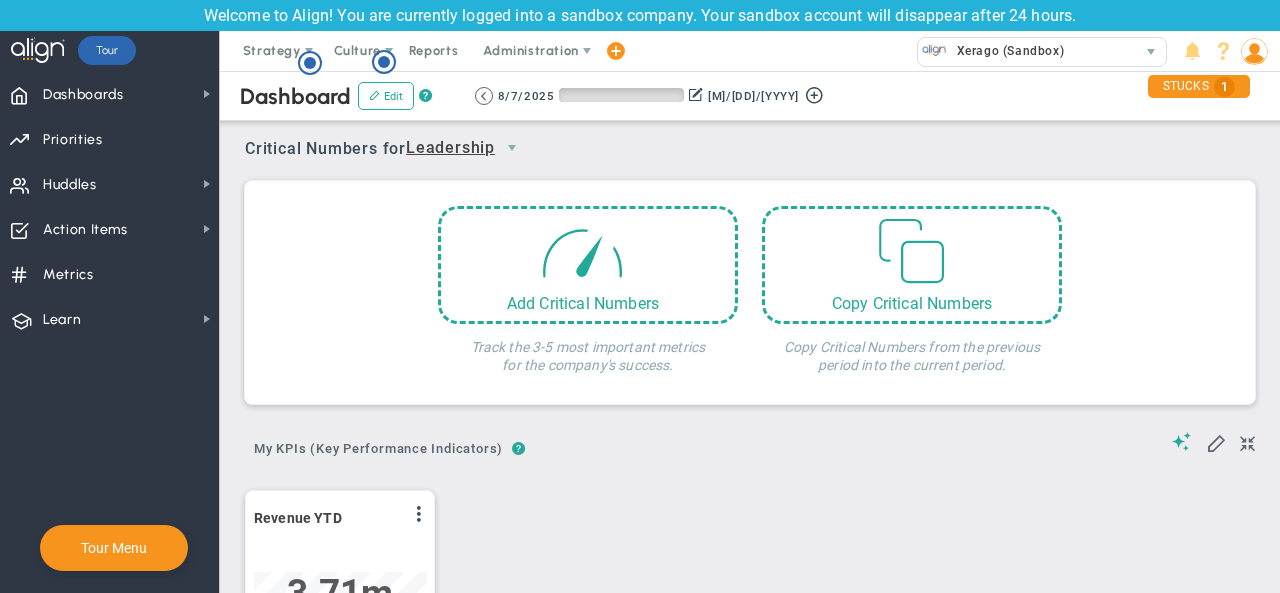 click at bounding box center (512, 148) 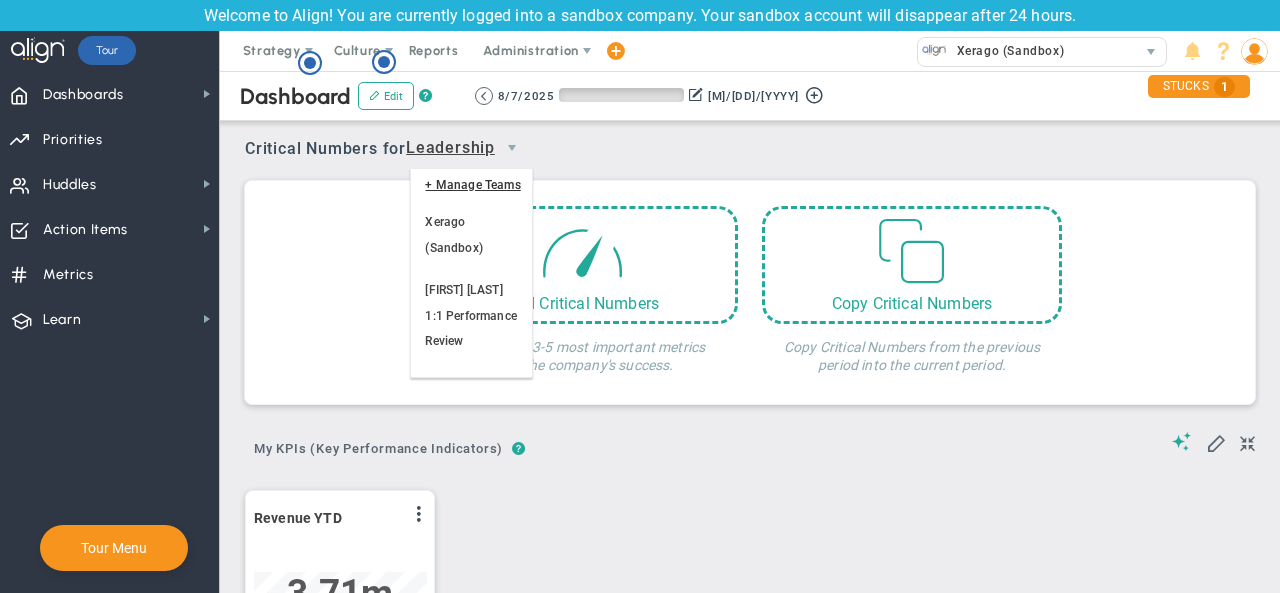 scroll, scrollTop: 58, scrollLeft: 0, axis: vertical 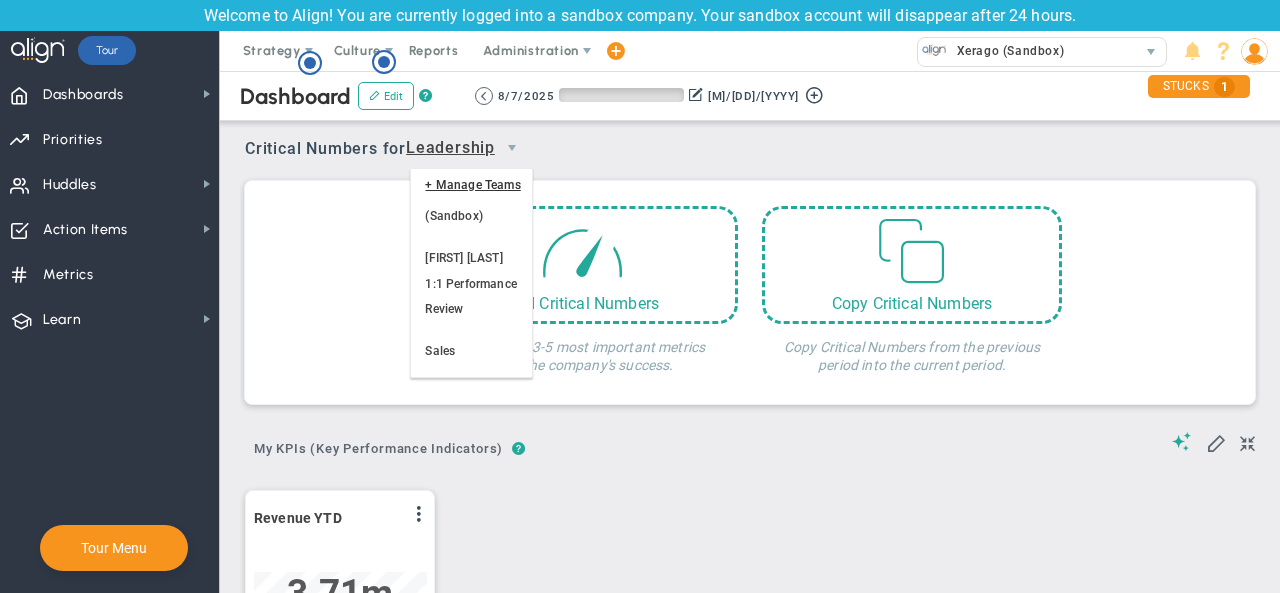 click on "Your team doesn't have any Critical Numbers entered for this period.
Critical Numbers are the most important metrics for the company's success.
Add Critical Numbers
Track the 3-5 most important metrics for the company's success." at bounding box center (750, 292) 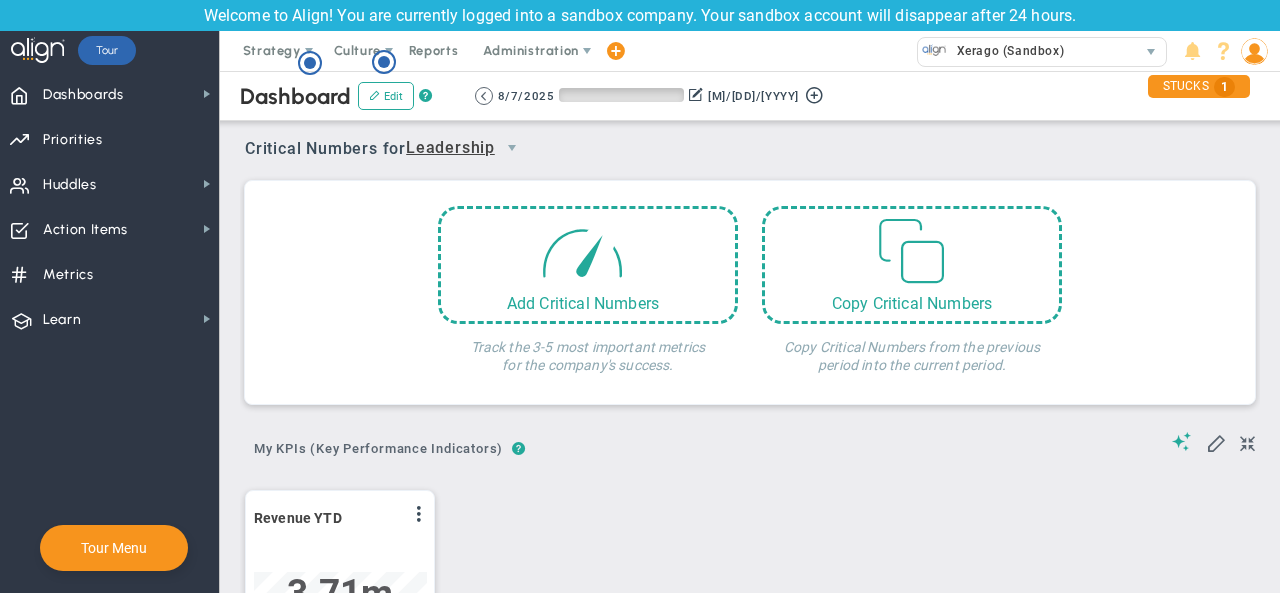 drag, startPoint x: 616, startPoint y: 169, endPoint x: 576, endPoint y: 163, distance: 40.4475 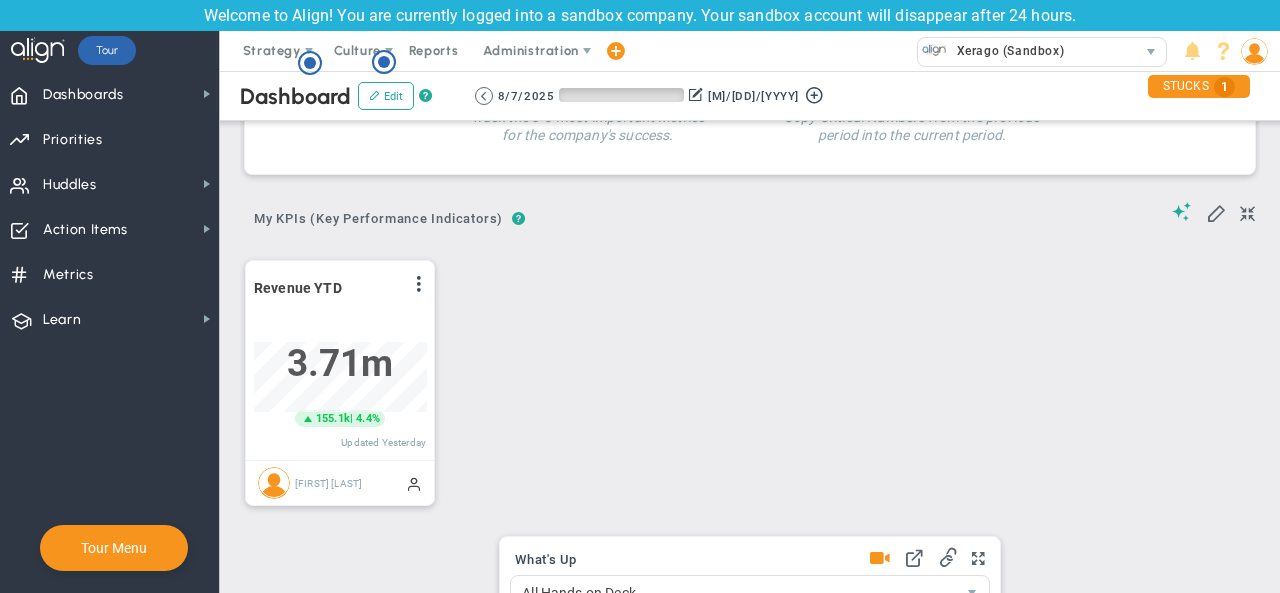 scroll, scrollTop: 0, scrollLeft: 0, axis: both 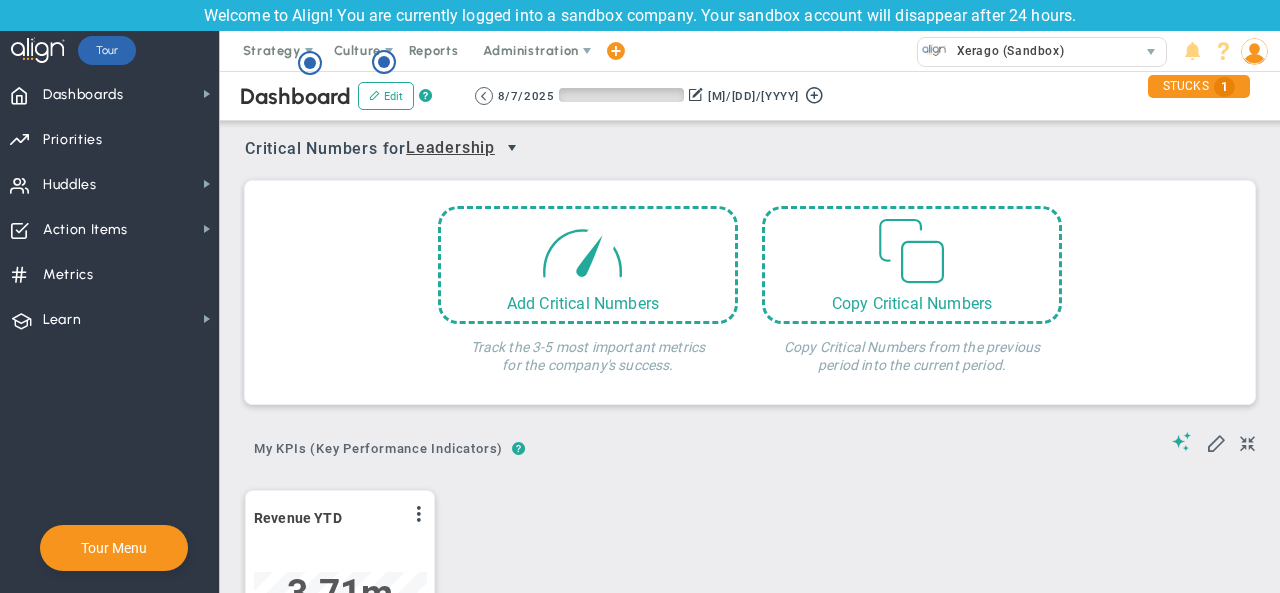 click at bounding box center (512, 148) 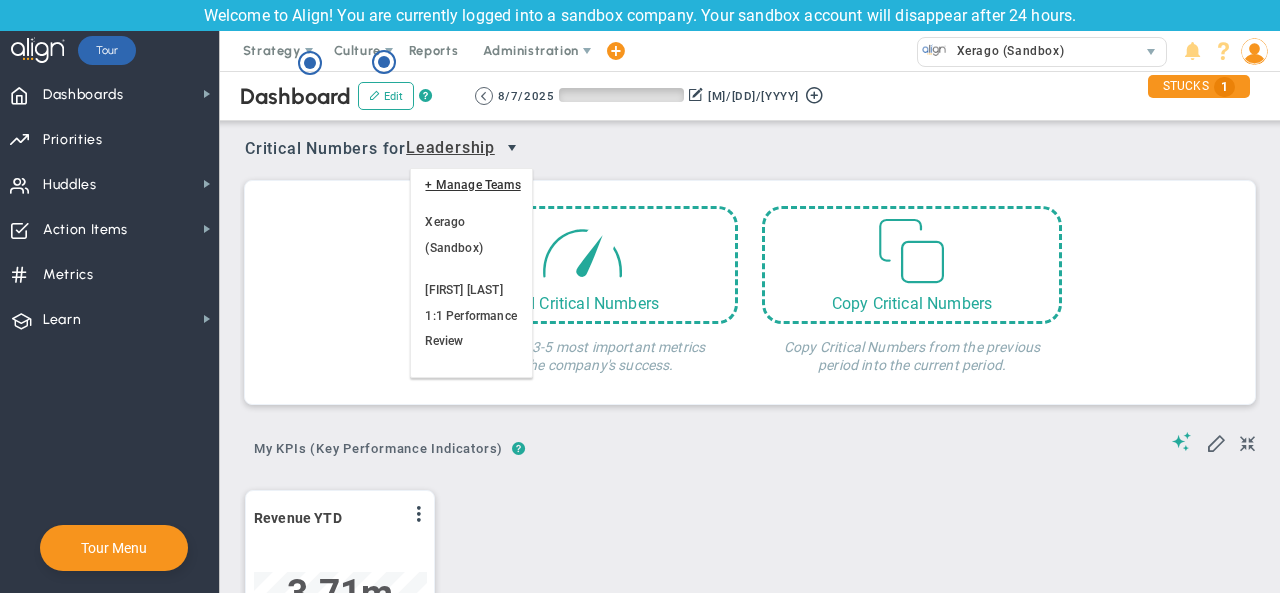 click at bounding box center [512, 148] 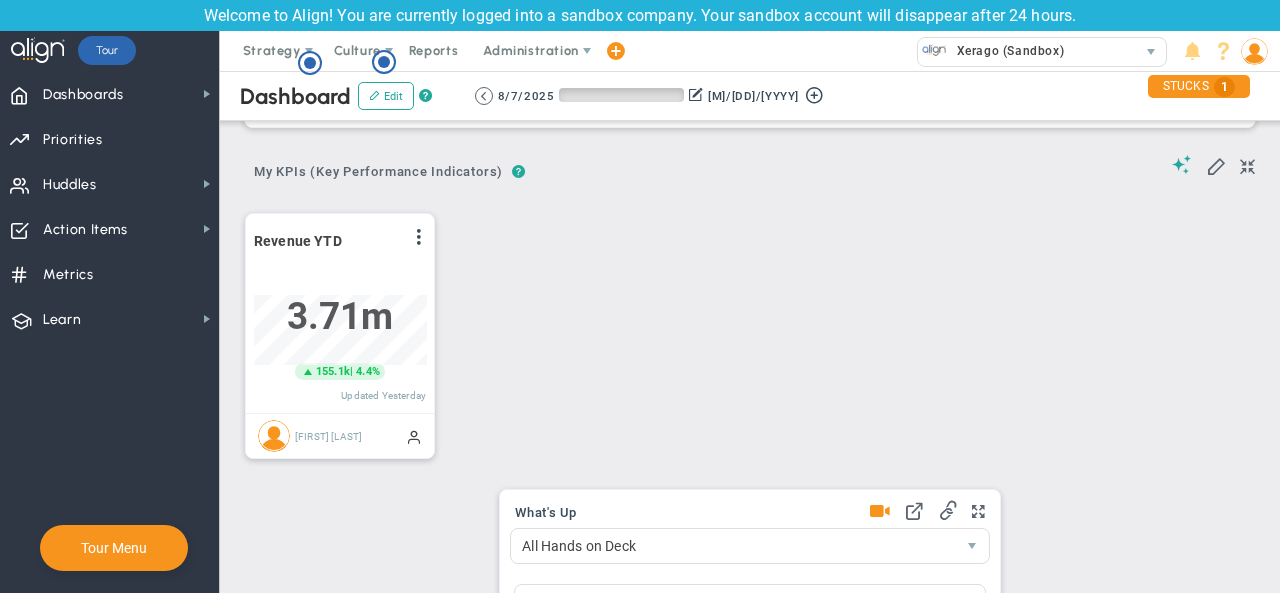 scroll, scrollTop: 0, scrollLeft: 0, axis: both 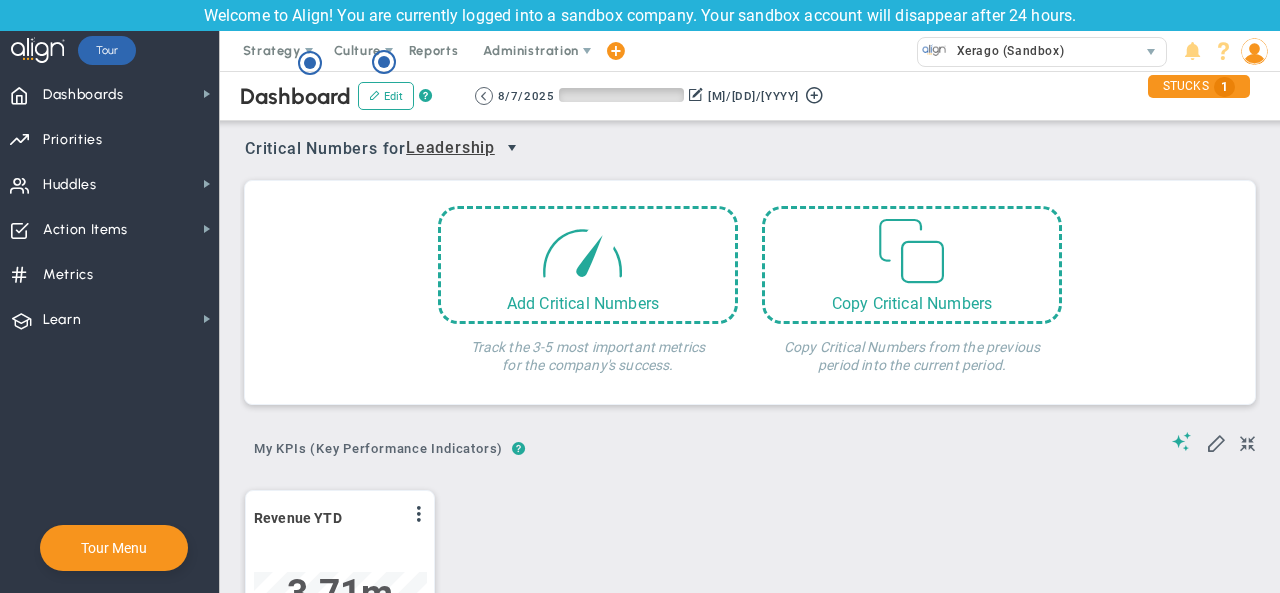 click at bounding box center [512, 148] 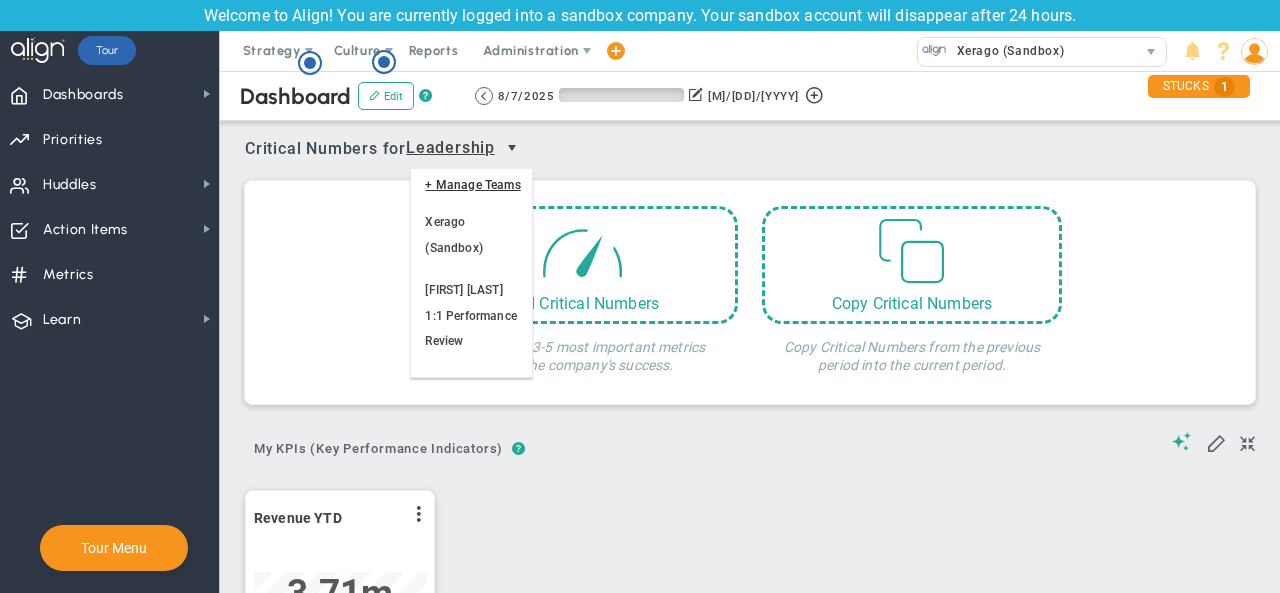 click at bounding box center (512, 148) 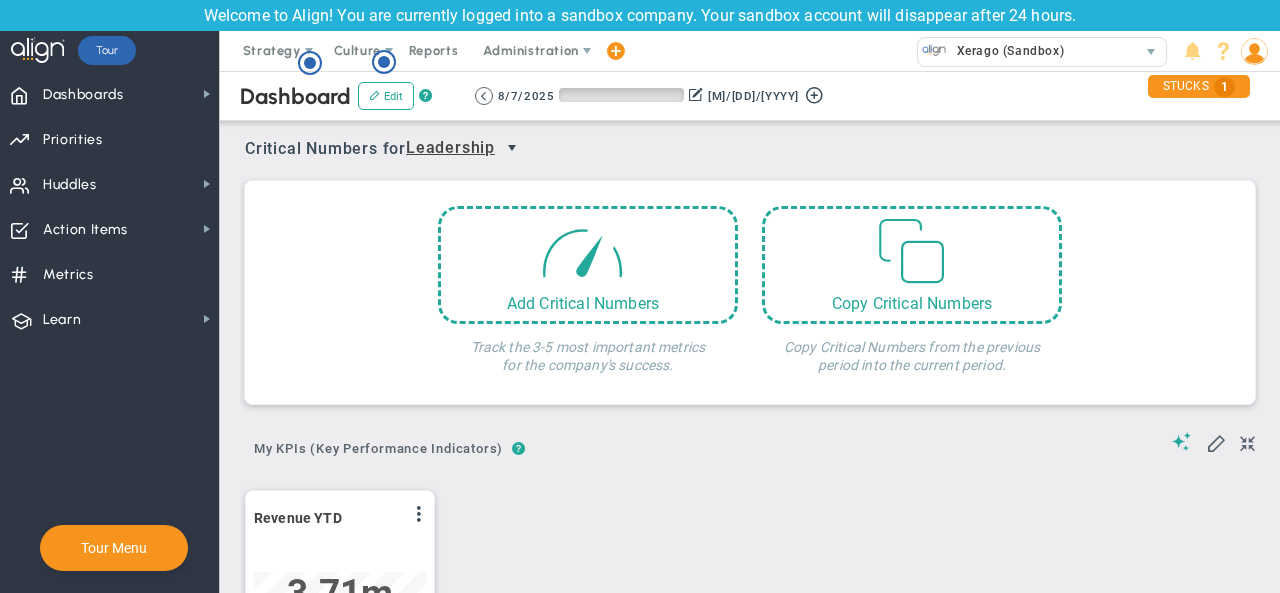 click at bounding box center (512, 148) 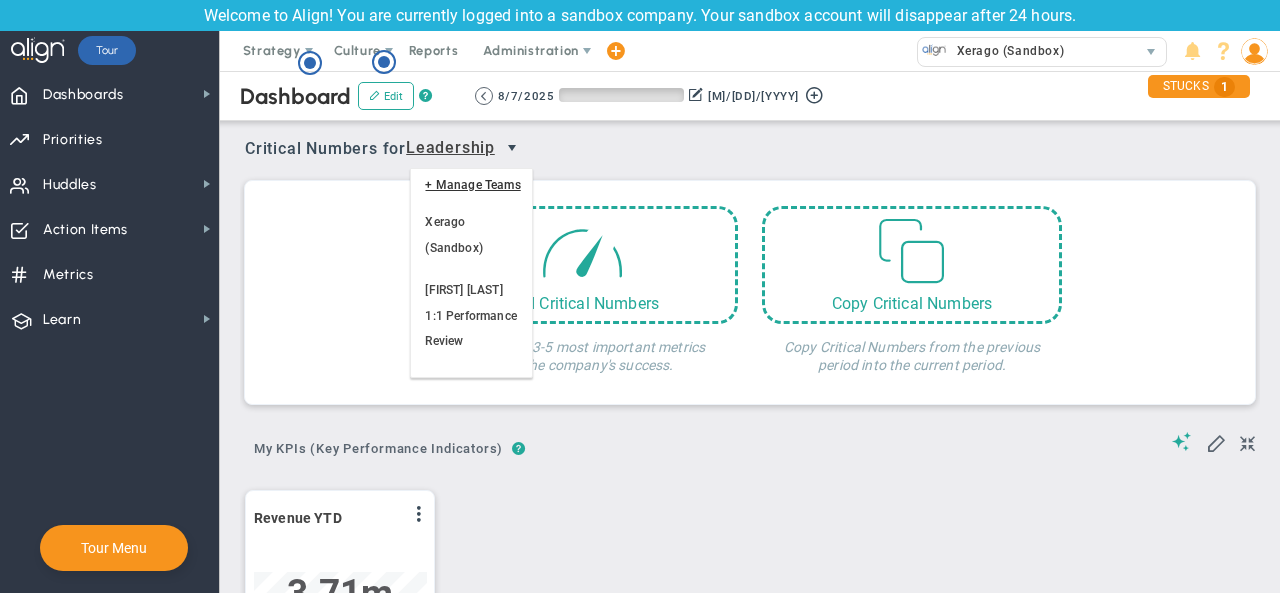 click at bounding box center (512, 148) 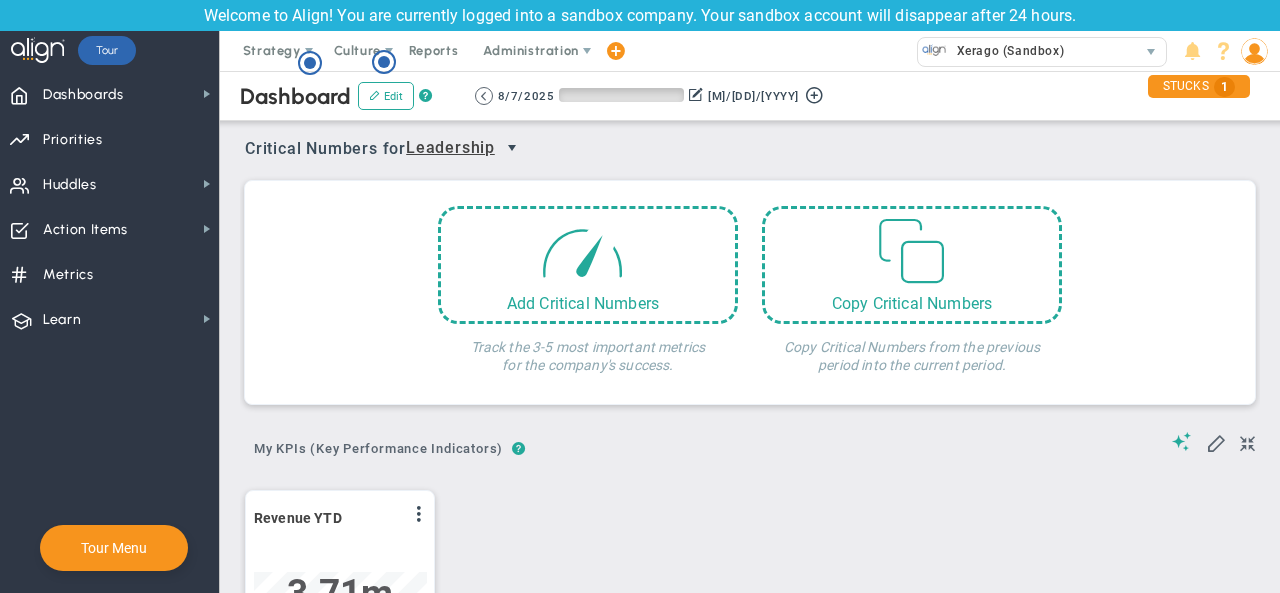 click at bounding box center (512, 148) 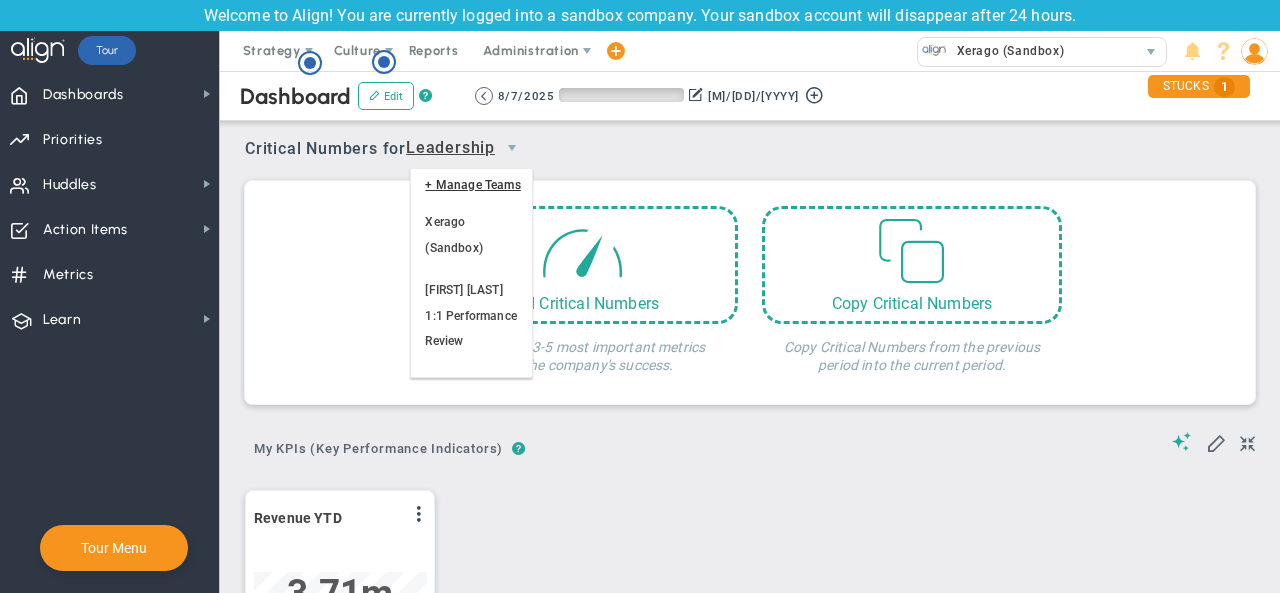 click on "Your team doesn't have any Critical Numbers entered for this period.
Critical Numbers are the most important metrics for the company's success.
Add Critical Numbers
Track the 3-5 most important metrics for the company's success." at bounding box center (750, 292) 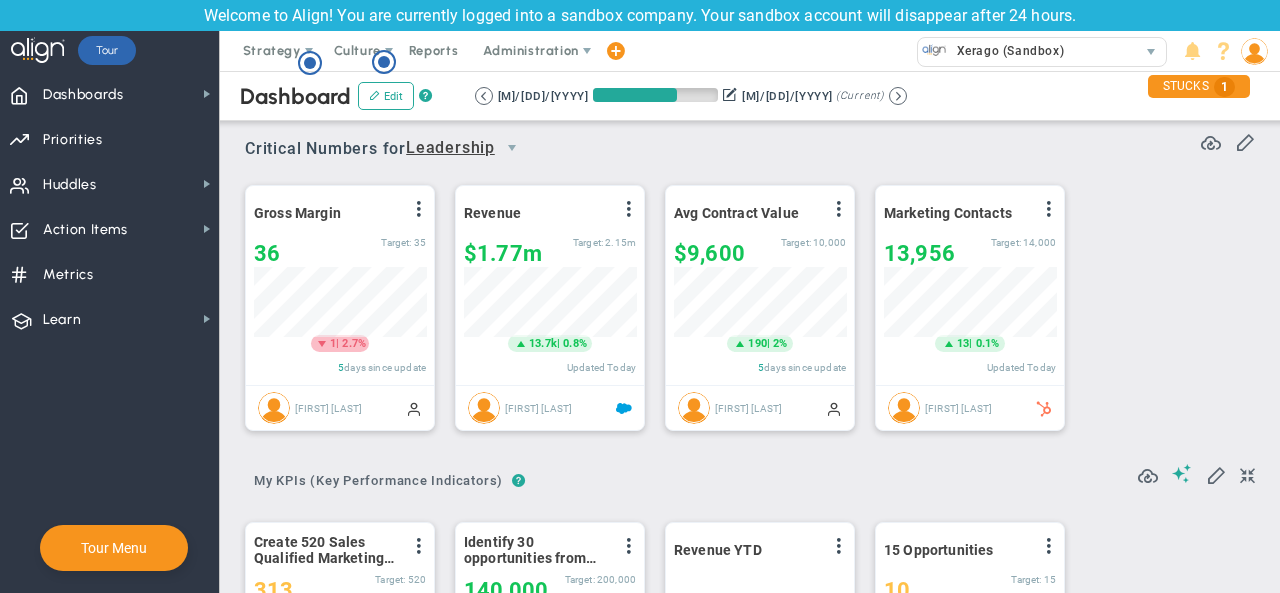 scroll, scrollTop: 999930, scrollLeft: 999827, axis: both 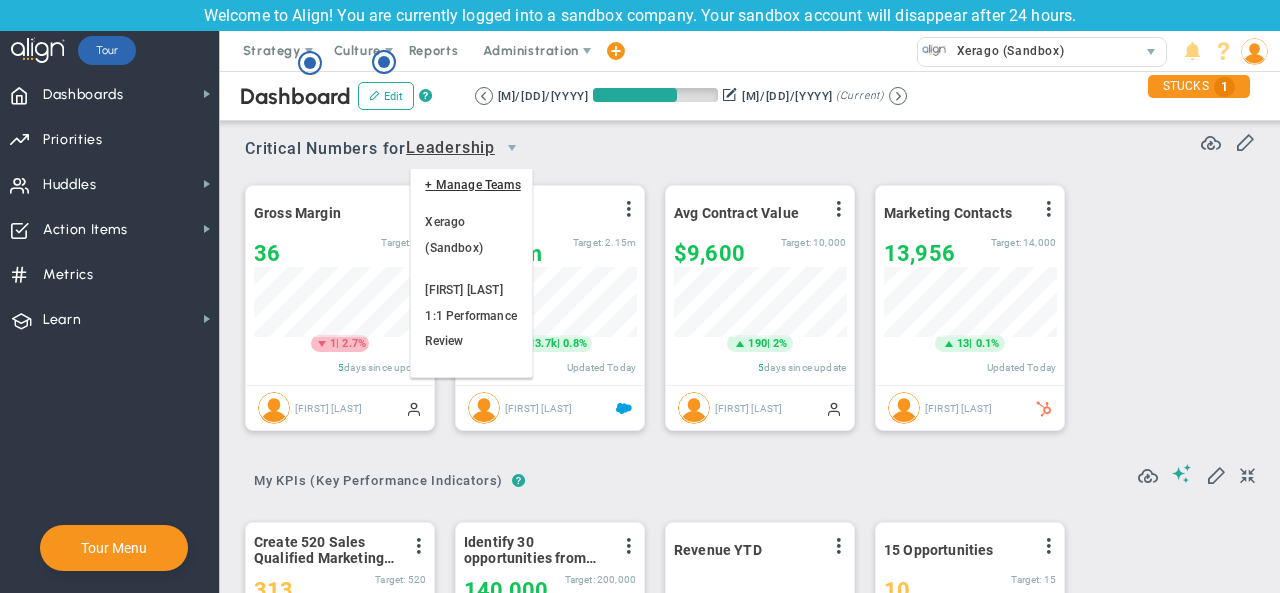 click on "Leadership" at bounding box center (450, 148) 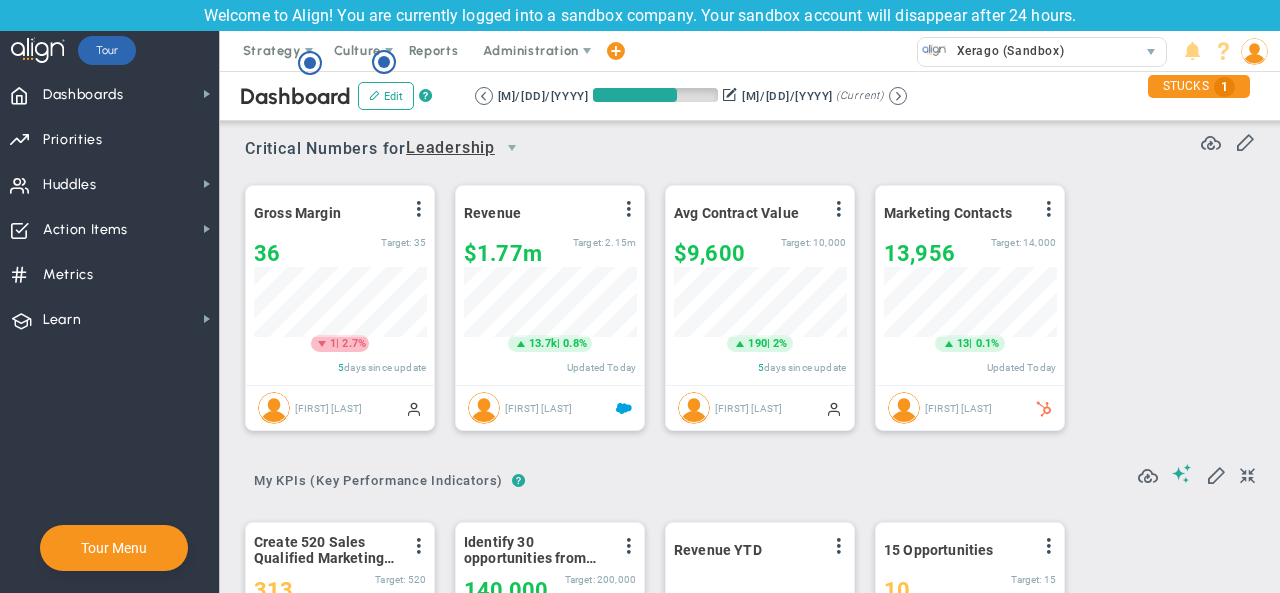 click on "Leadership" at bounding box center [450, 148] 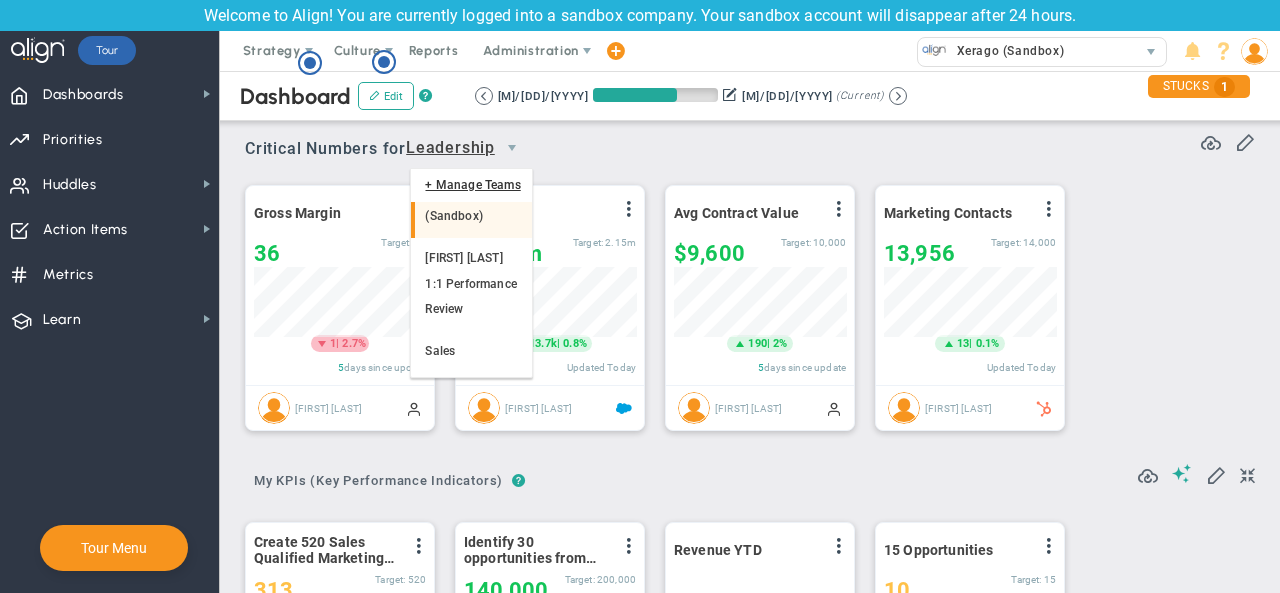 scroll, scrollTop: 58, scrollLeft: 0, axis: vertical 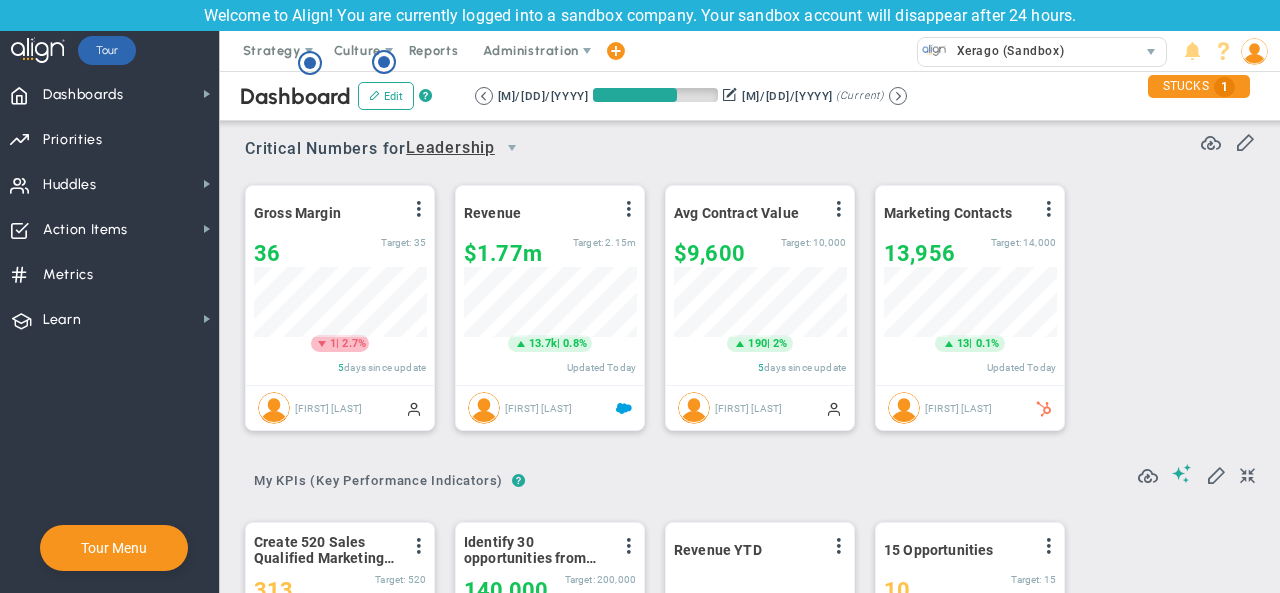 drag, startPoint x: 627, startPoint y: 157, endPoint x: 1101, endPoint y: 240, distance: 481.212 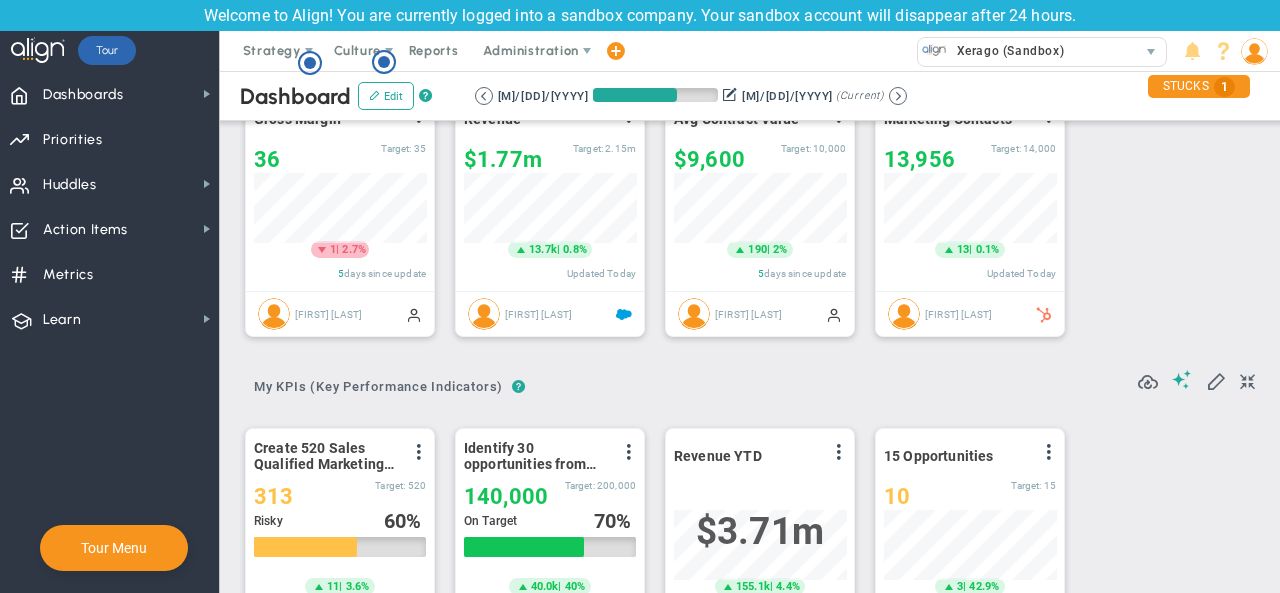 scroll, scrollTop: 0, scrollLeft: 0, axis: both 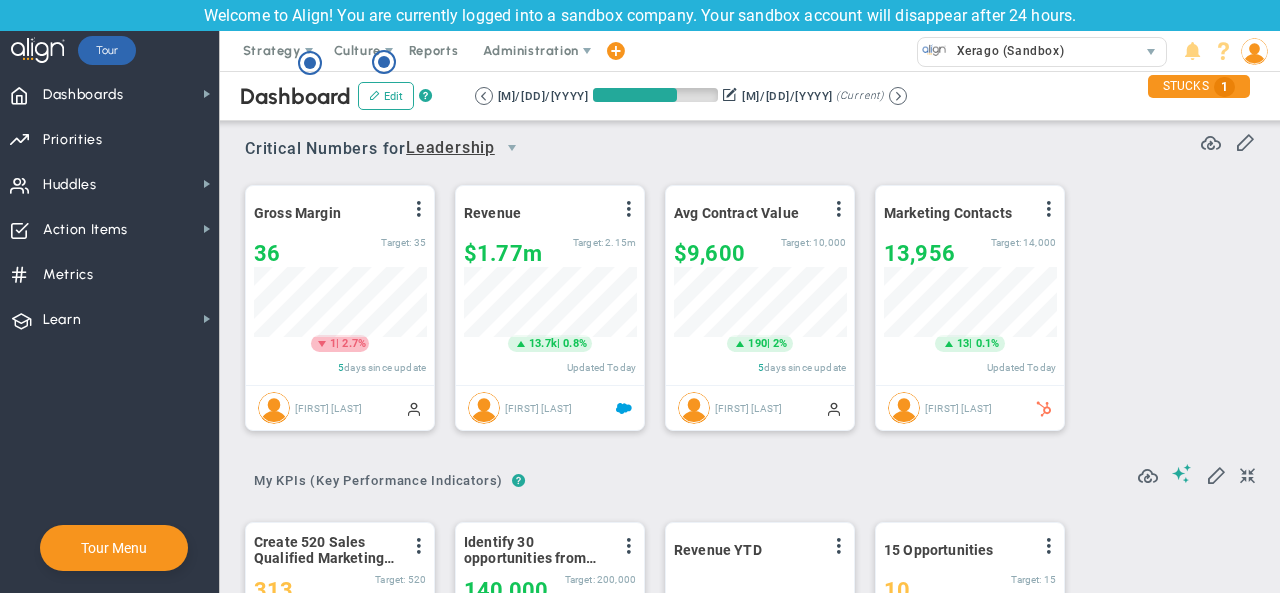 drag, startPoint x: 500, startPoint y: 151, endPoint x: 488, endPoint y: 151, distance: 12 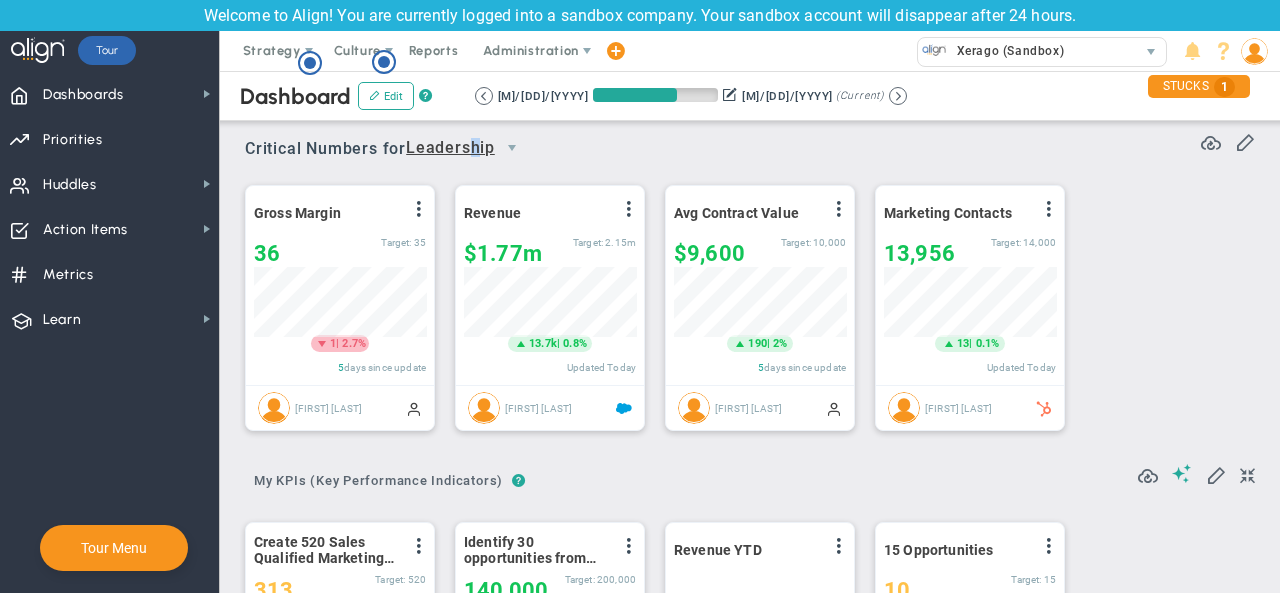 click on "Leadership" at bounding box center [450, 148] 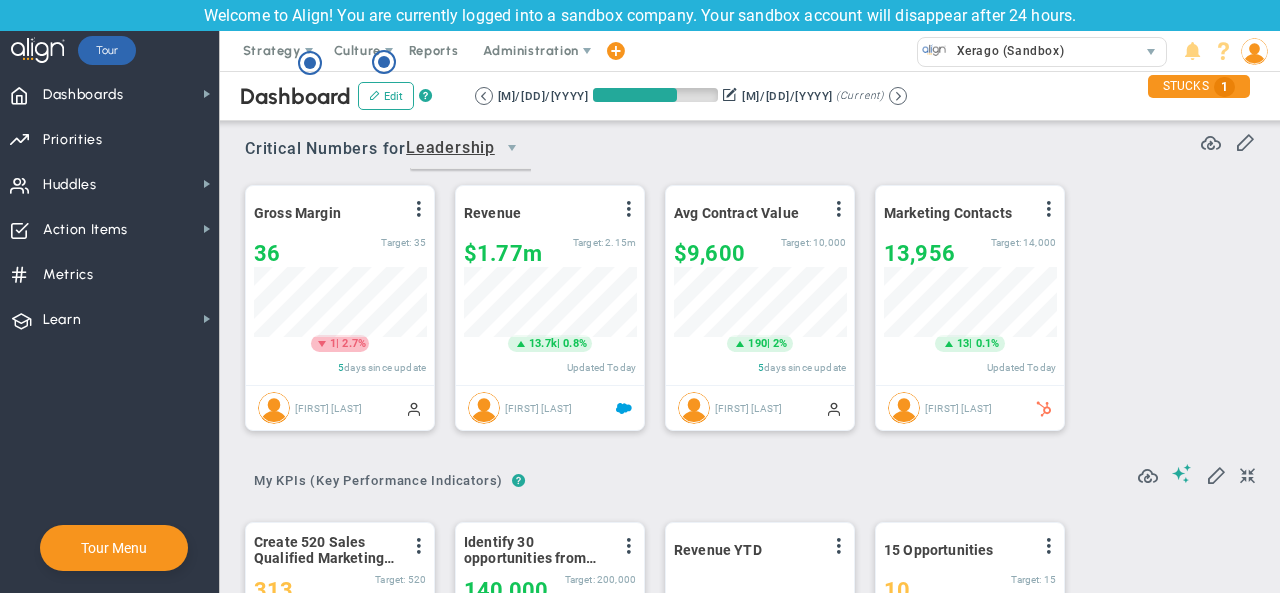 click on "Critical Numbers for
Leadership 114292
Critical Numbers for  Leadership
Critical Numbers  for  Leadership
Critical Numbers  for  Leadership" at bounding box center [750, 142] 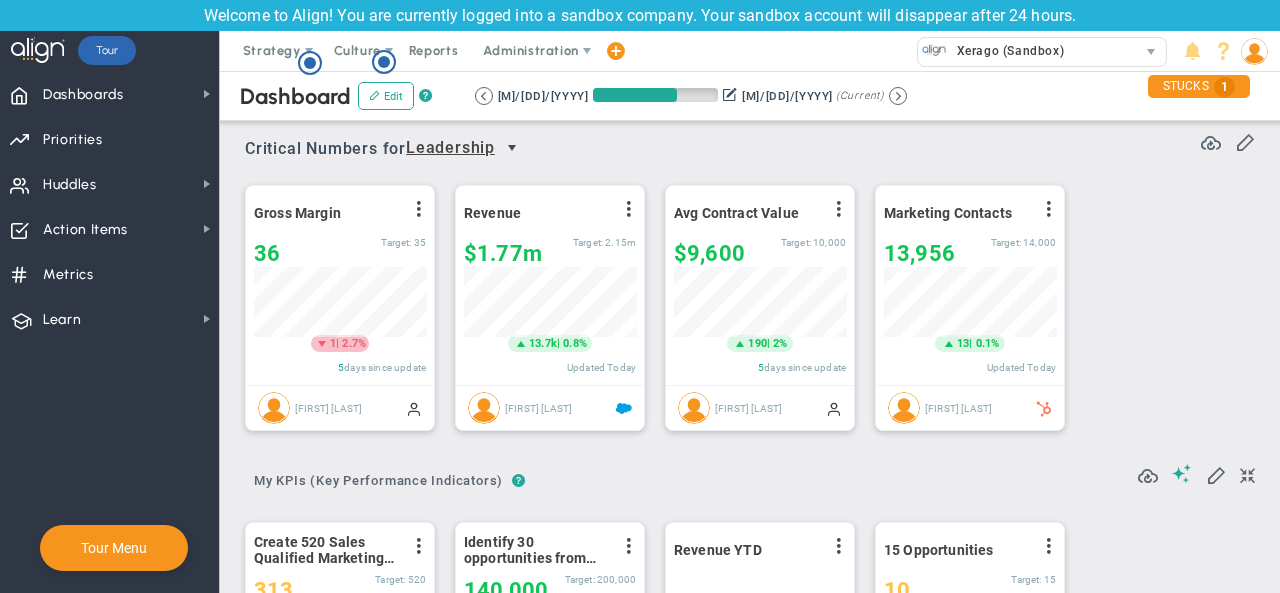 click at bounding box center (512, 148) 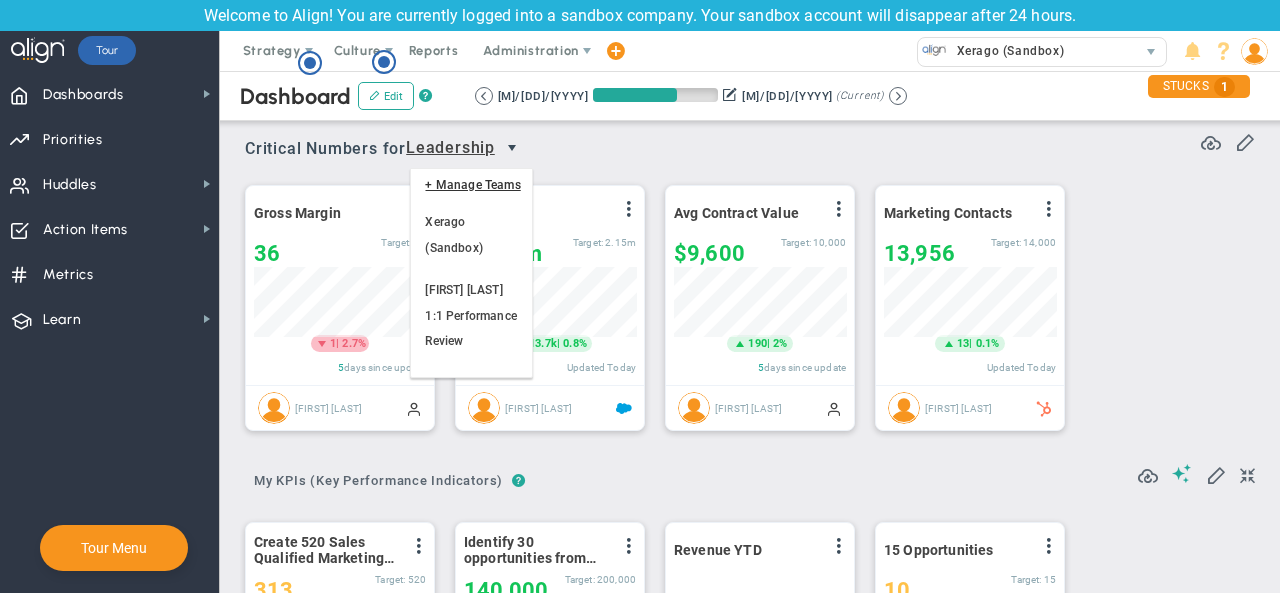 click at bounding box center [512, 148] 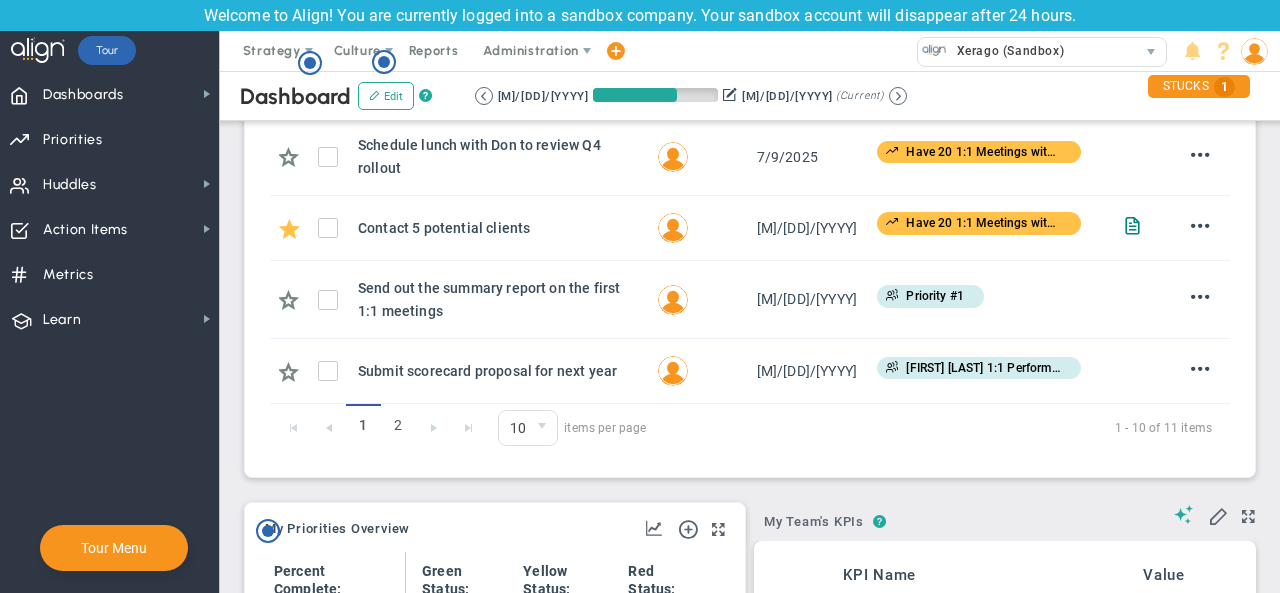 scroll, scrollTop: 2096, scrollLeft: 0, axis: vertical 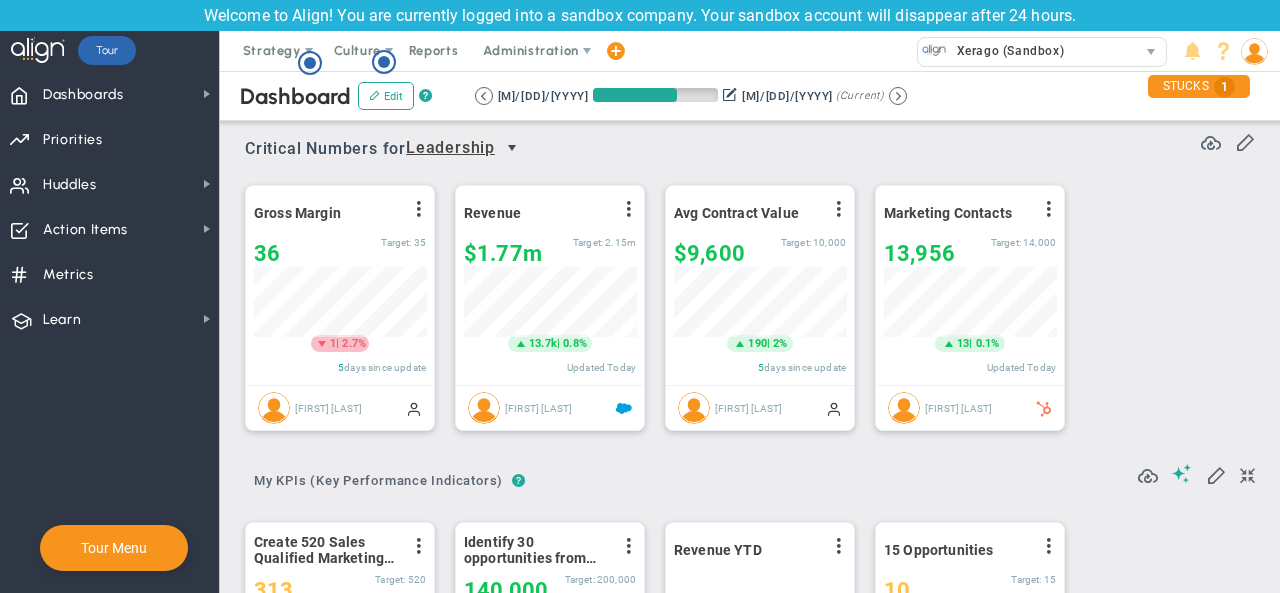 click at bounding box center (512, 148) 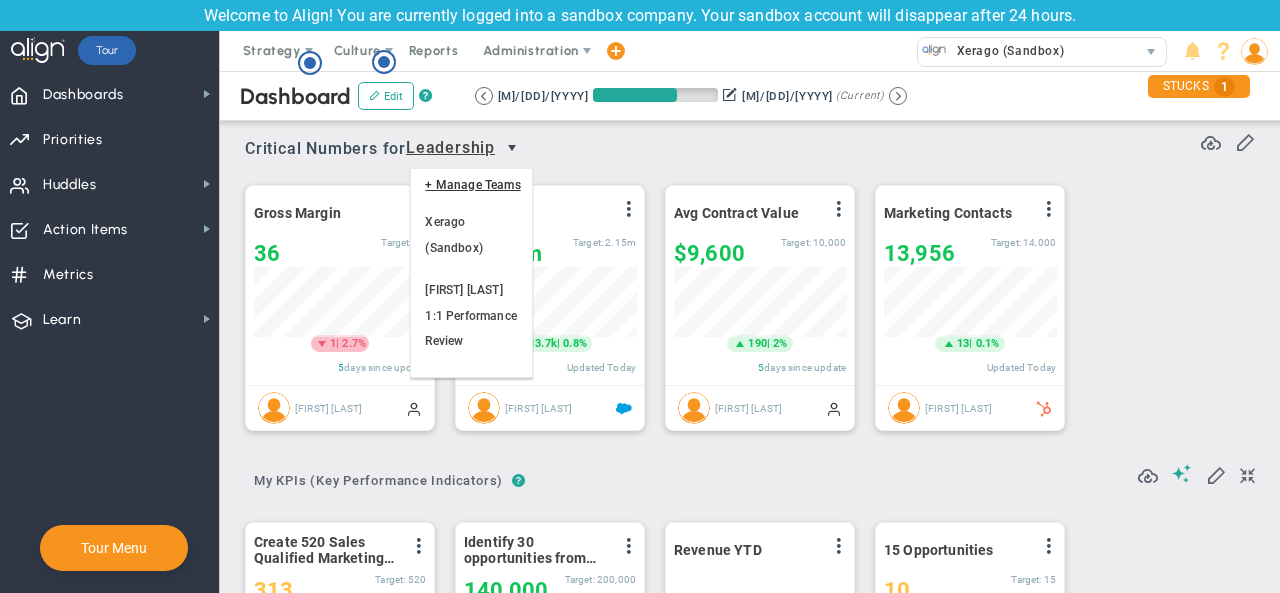 click at bounding box center (512, 148) 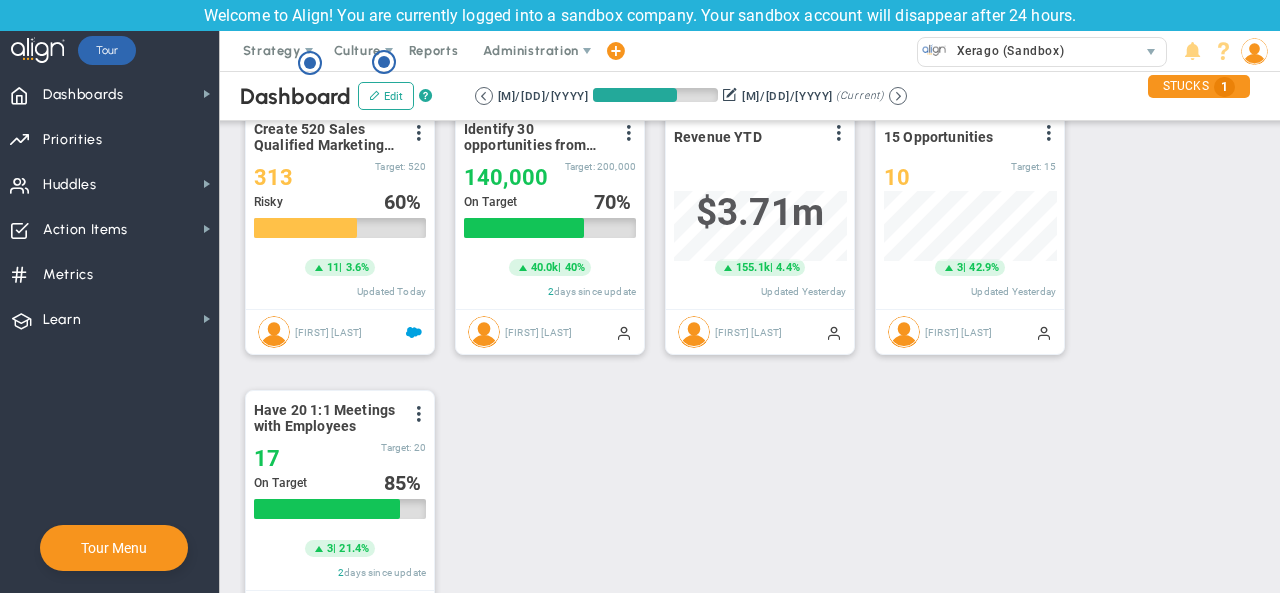 scroll, scrollTop: 0, scrollLeft: 0, axis: both 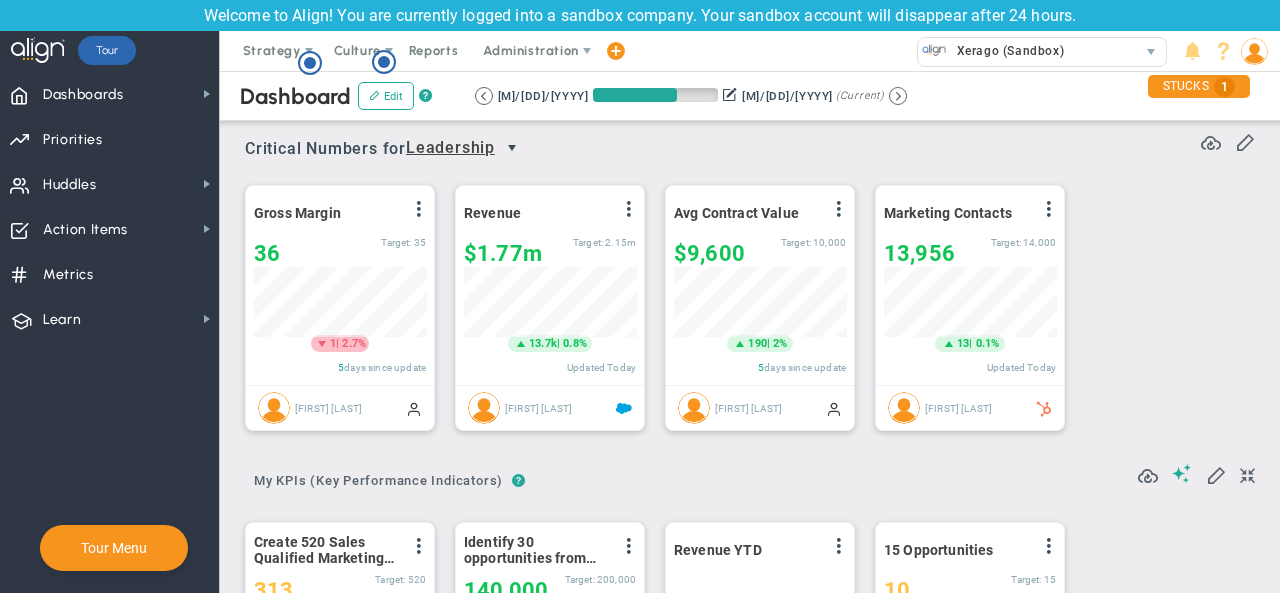 click at bounding box center [512, 148] 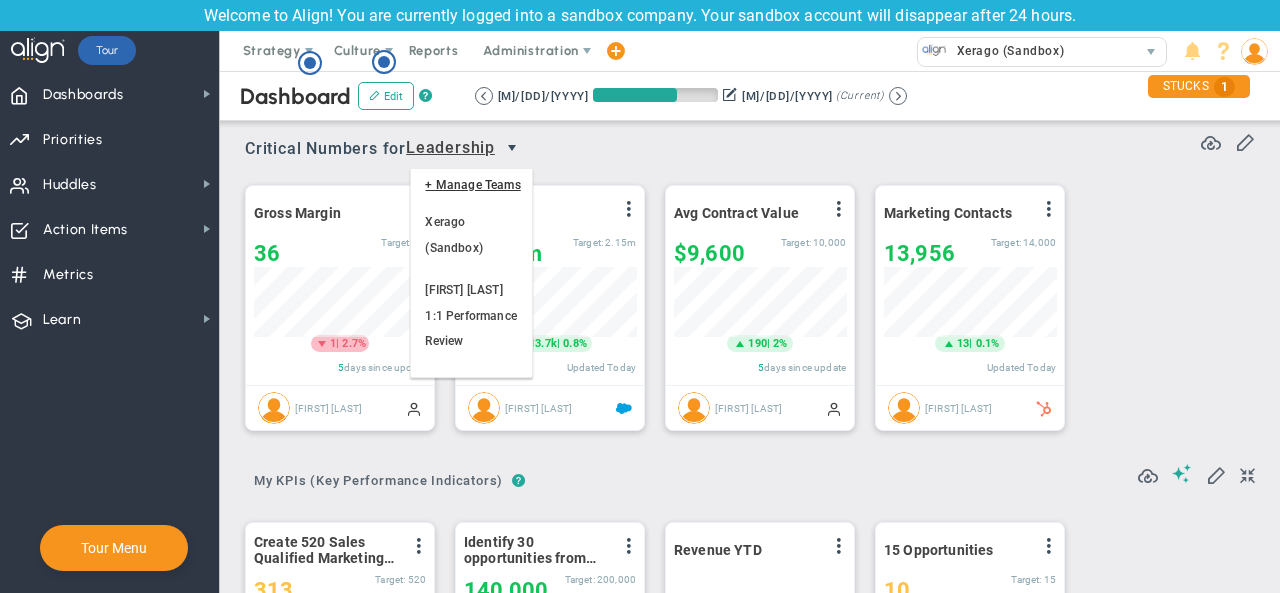 click at bounding box center [512, 148] 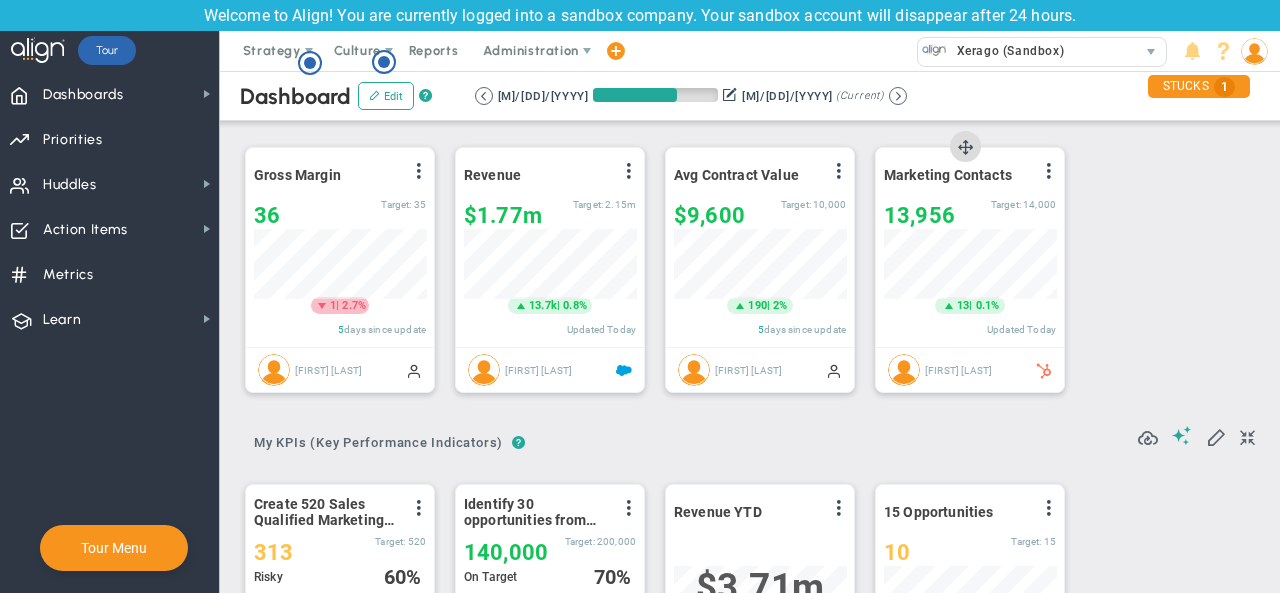scroll, scrollTop: 0, scrollLeft: 0, axis: both 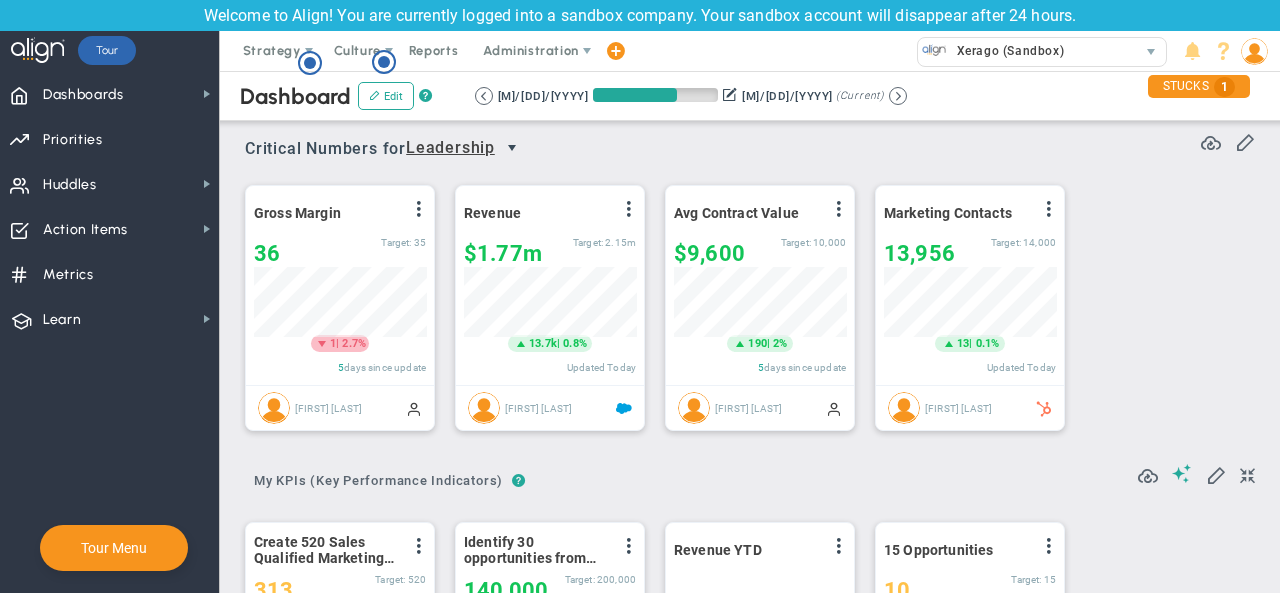 click at bounding box center [512, 148] 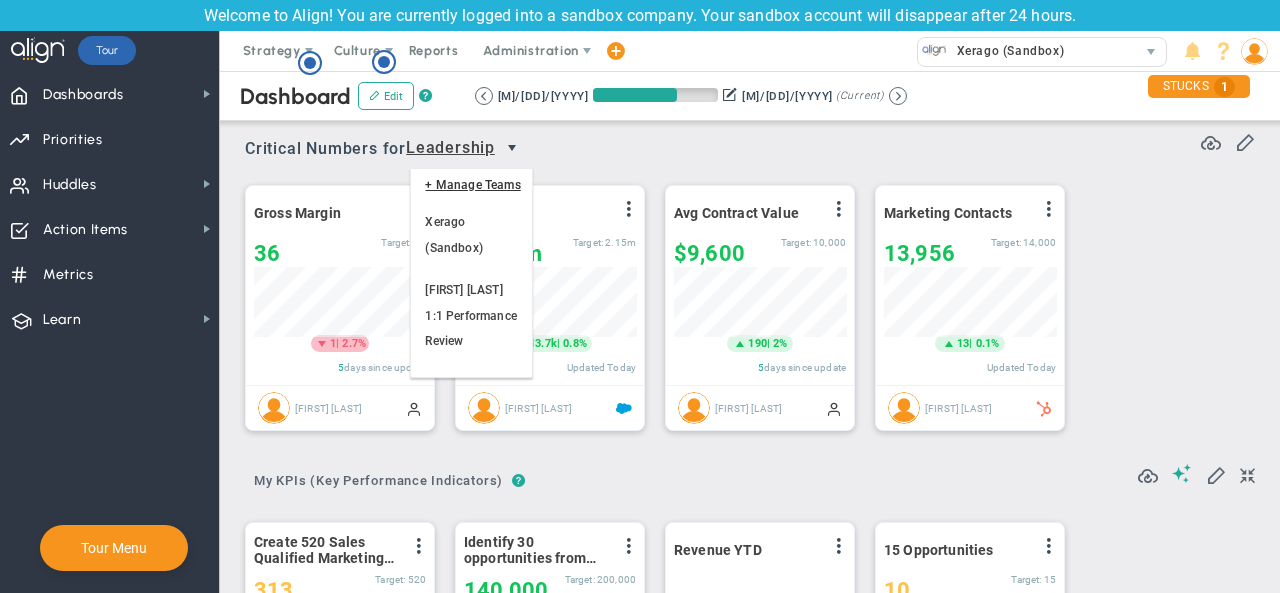 click at bounding box center (512, 148) 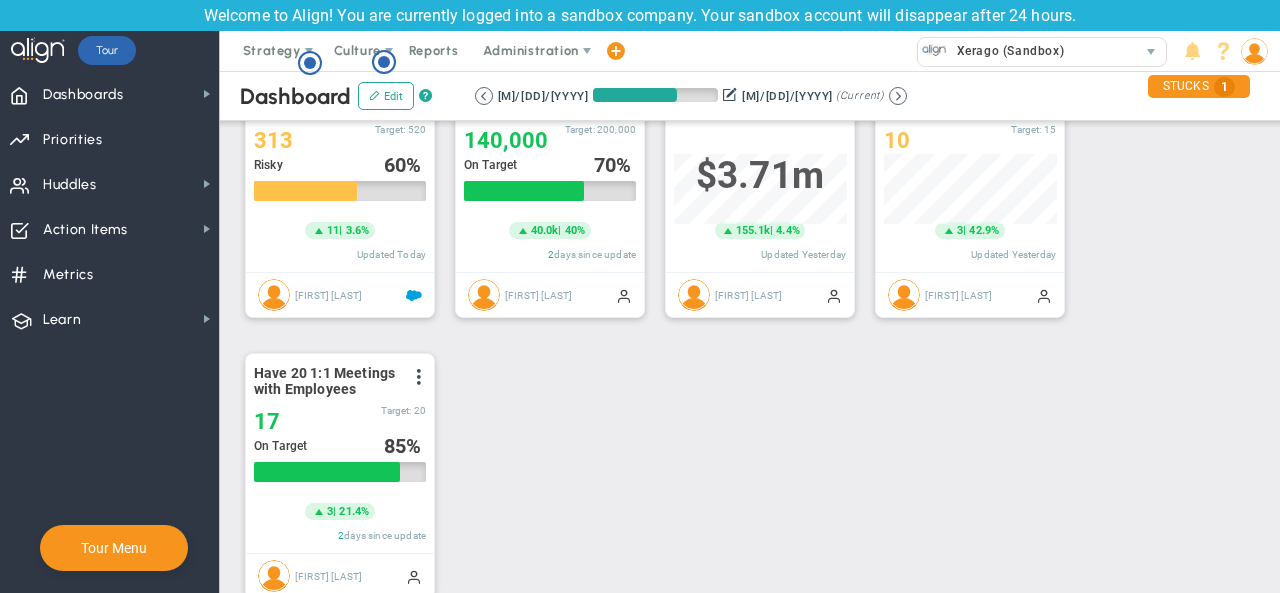 scroll, scrollTop: 461, scrollLeft: 0, axis: vertical 